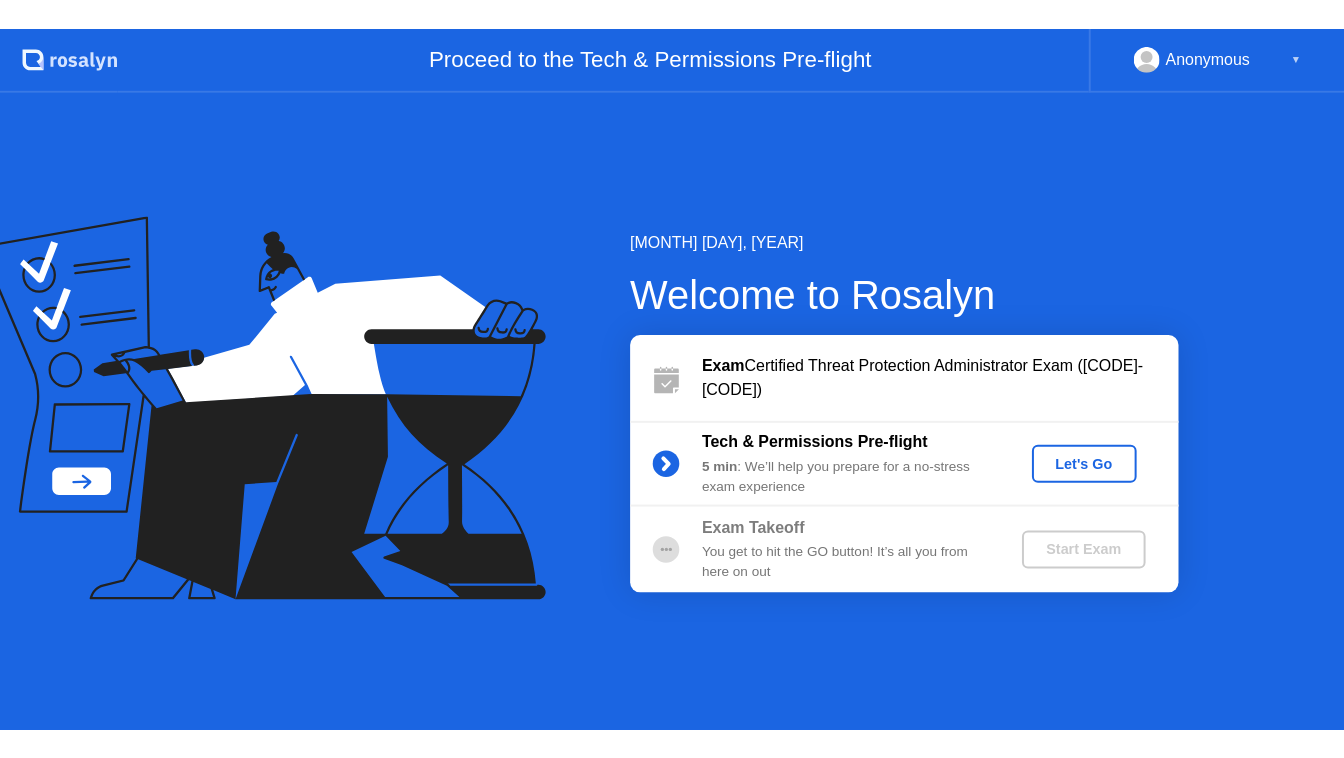 scroll, scrollTop: 0, scrollLeft: 0, axis: both 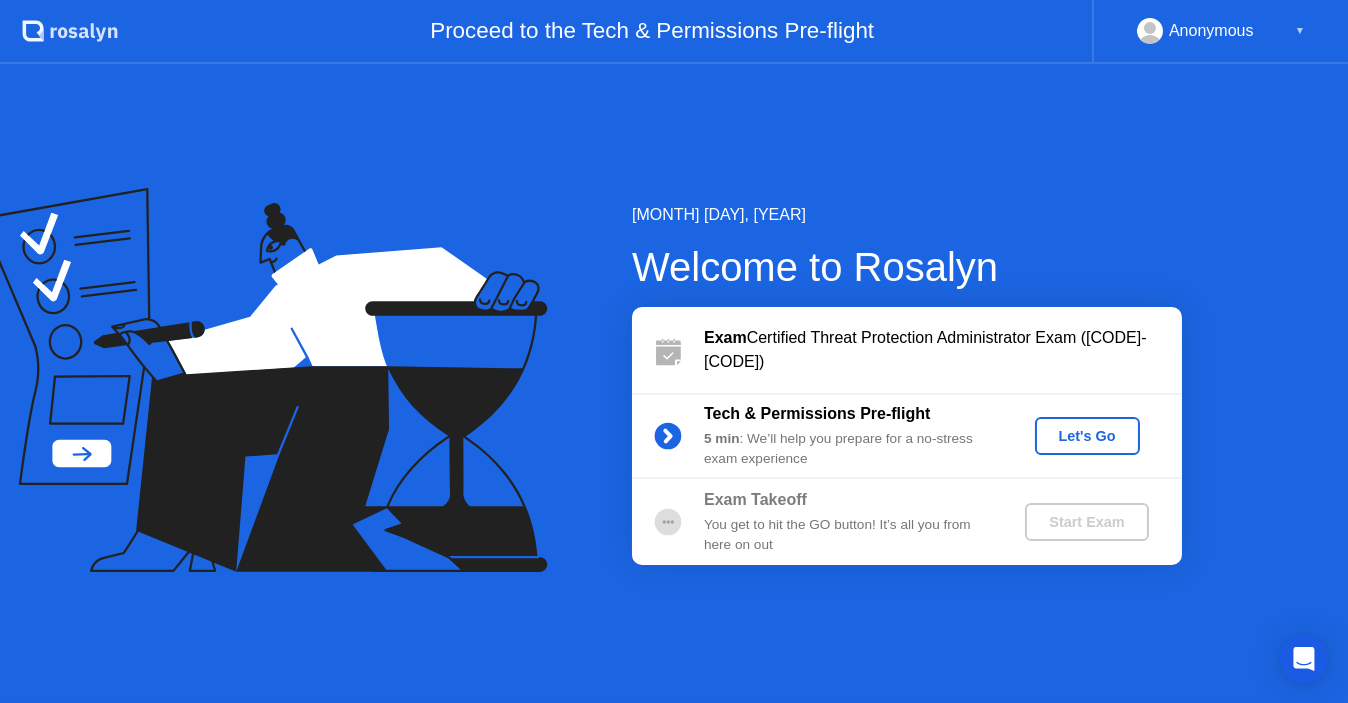 click on "Let's Go" 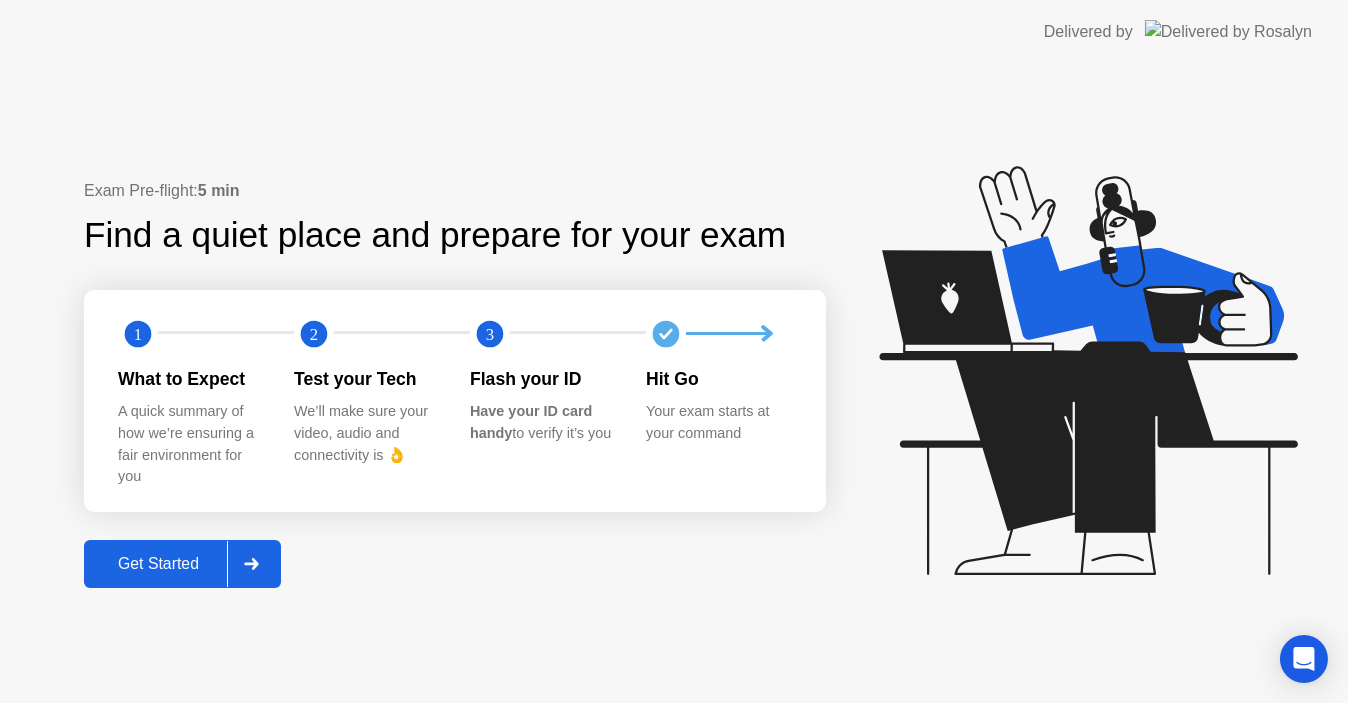 click on "Get Started" 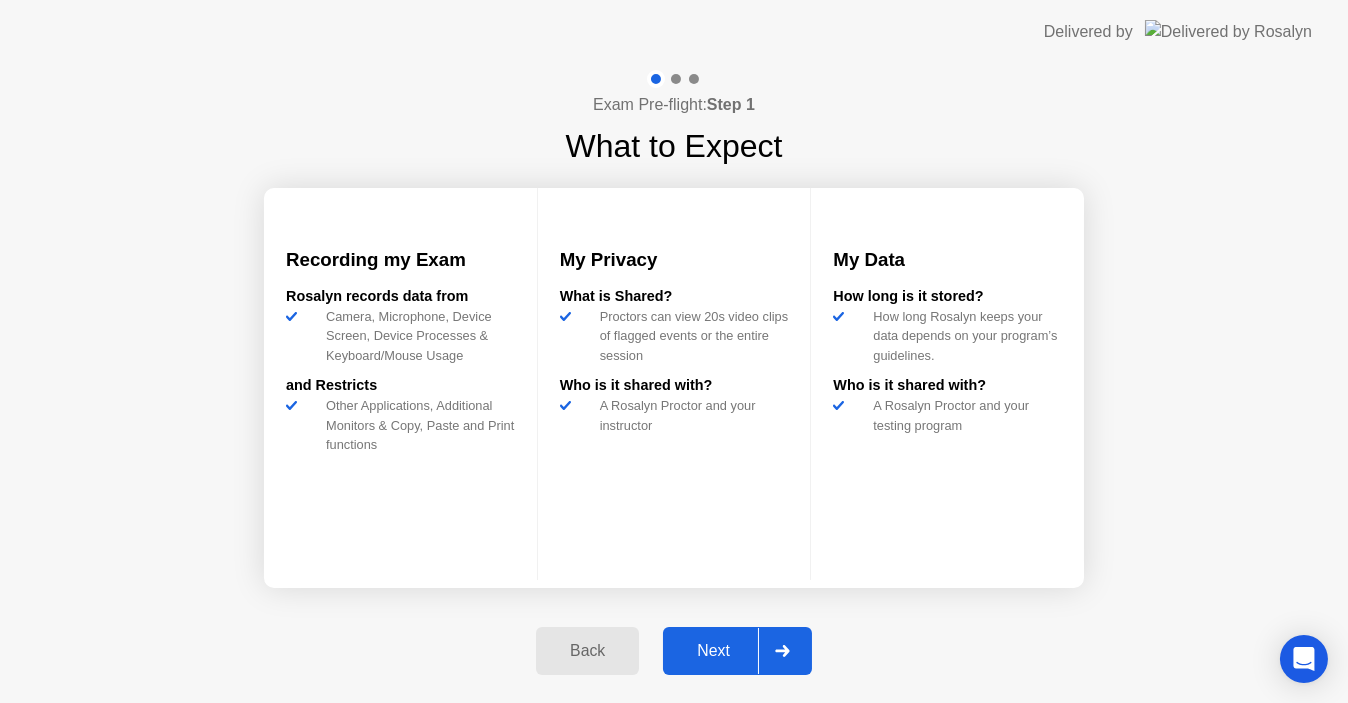 click on "Next" 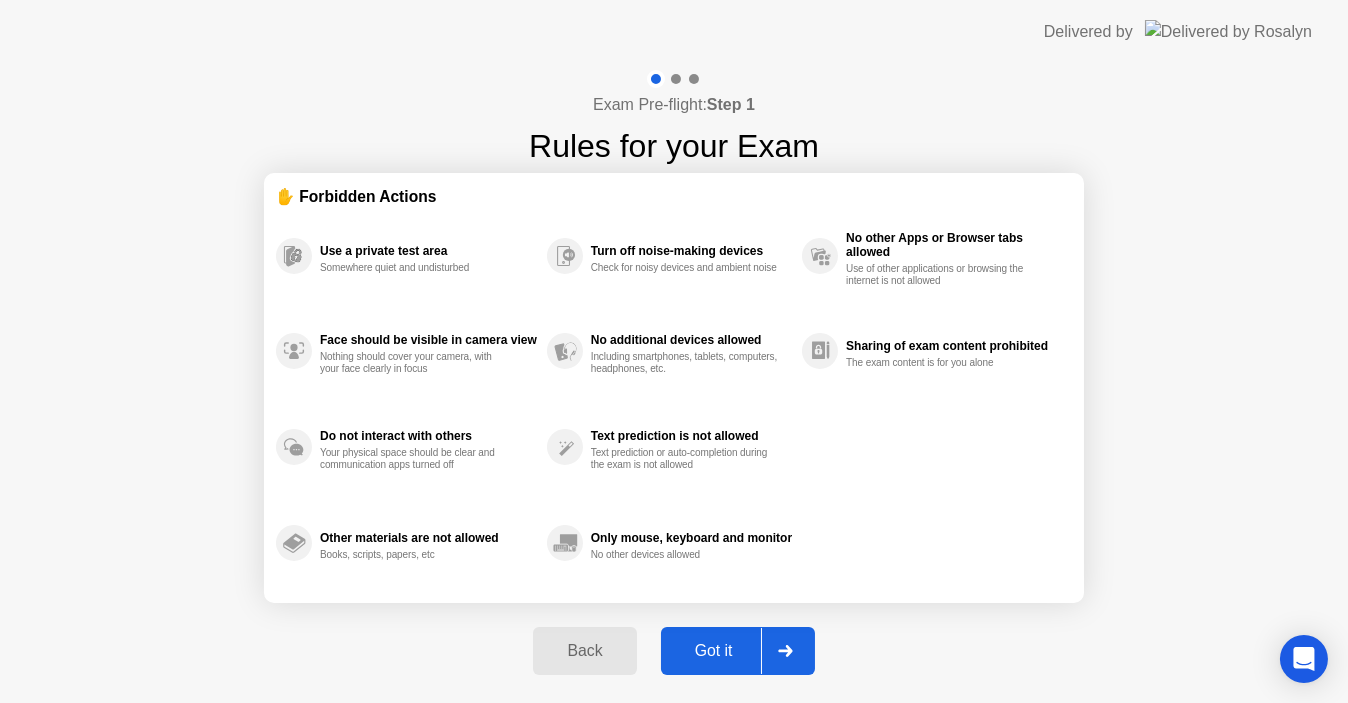 click on "Got it" 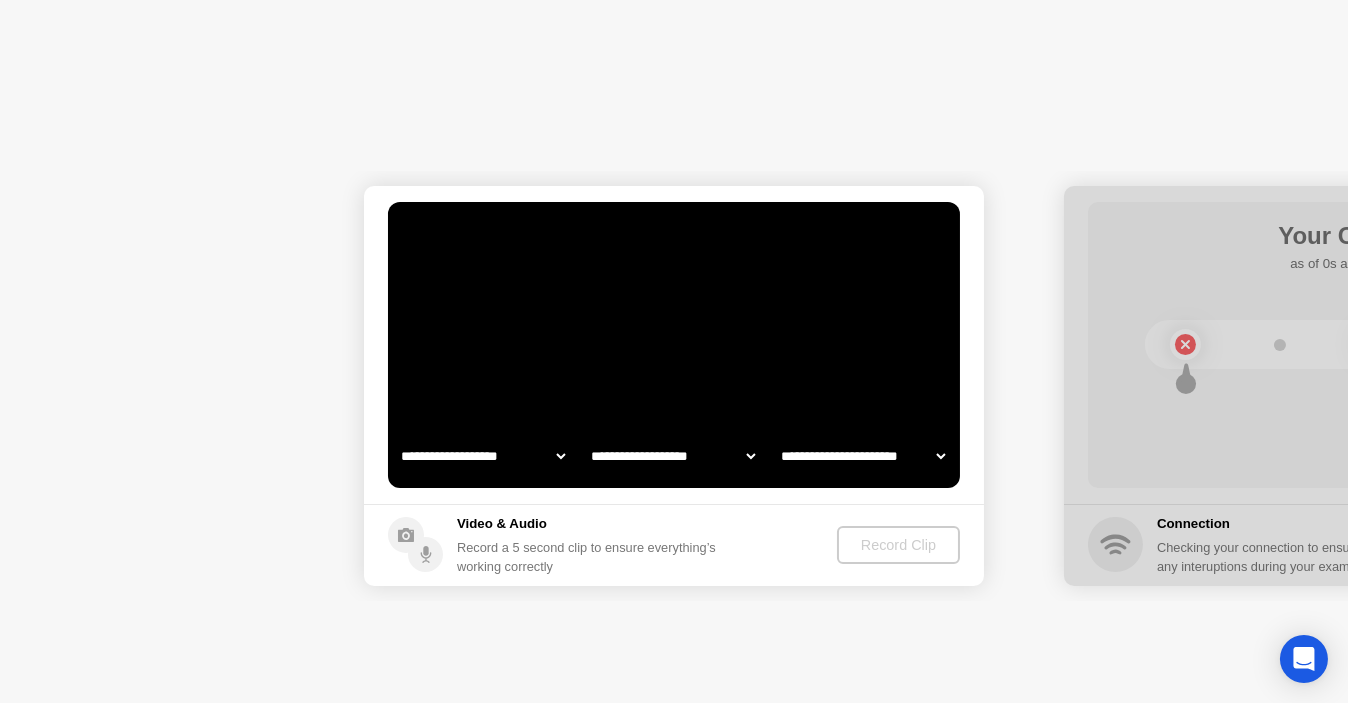 select on "**********" 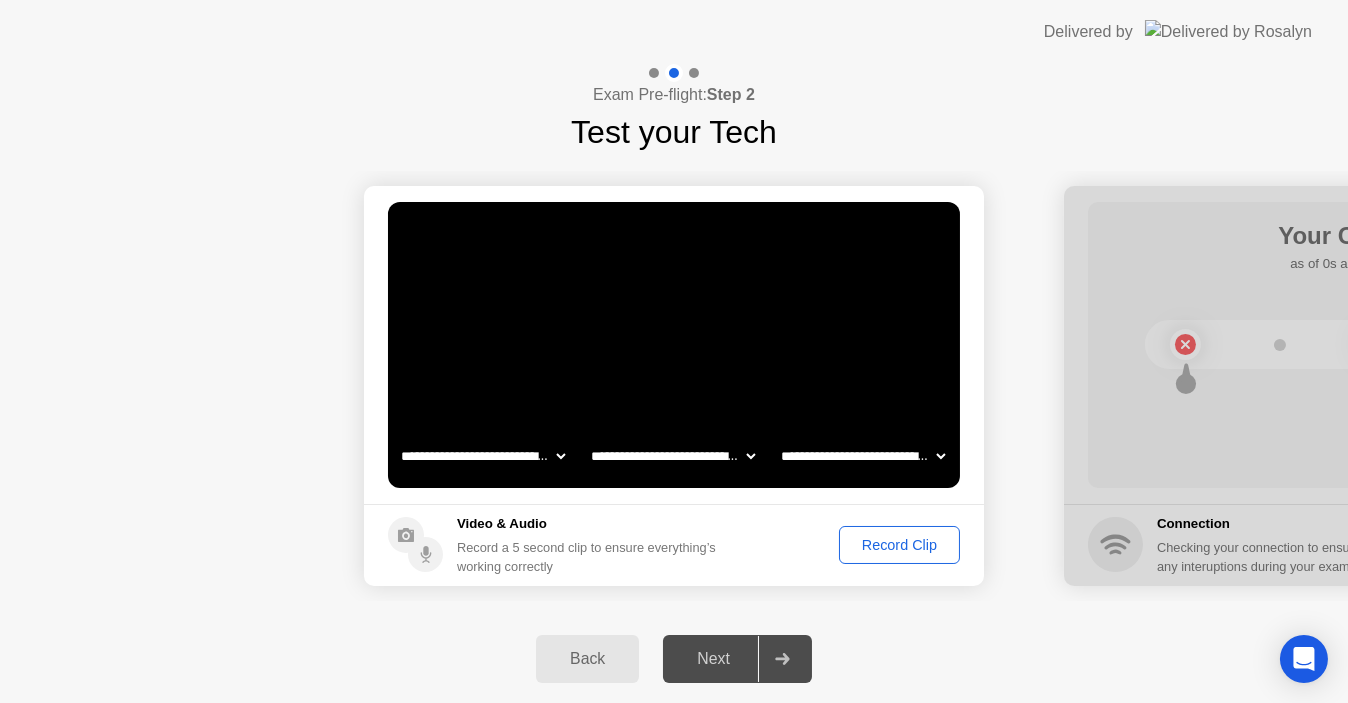 click on "Record Clip" 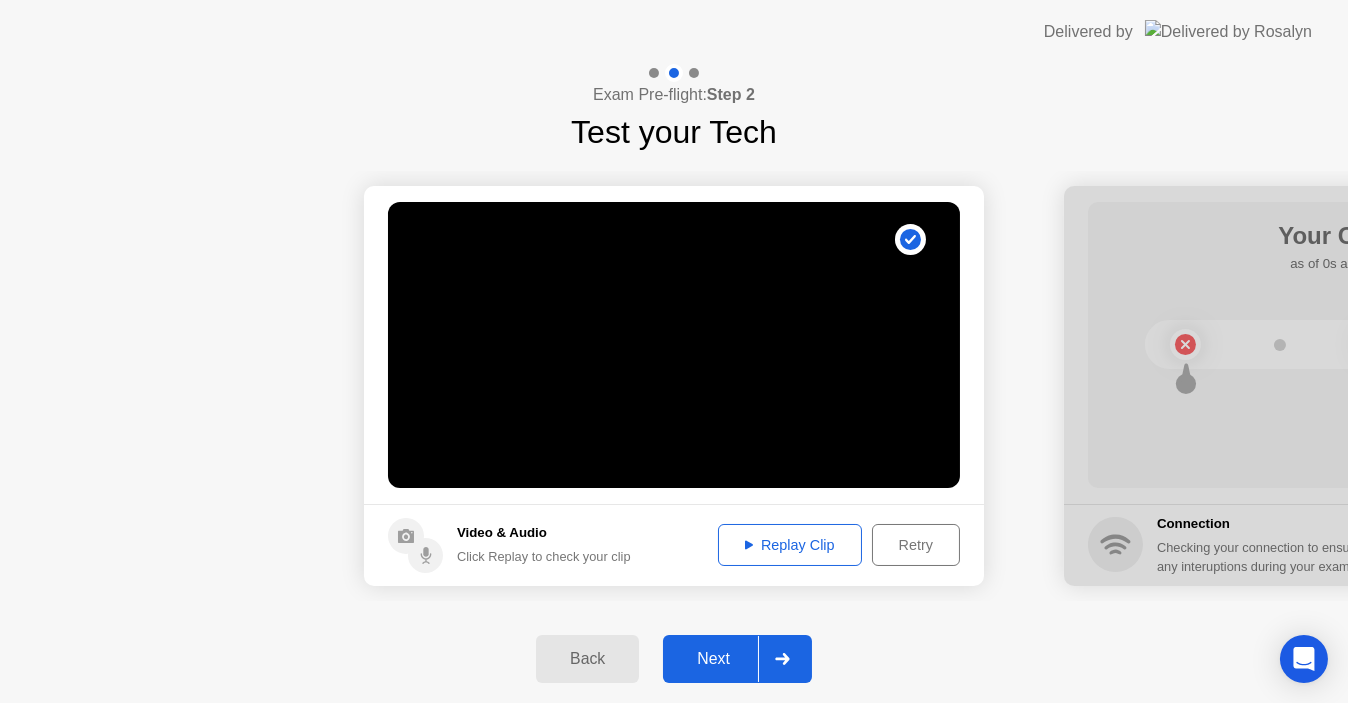 click on "Next" 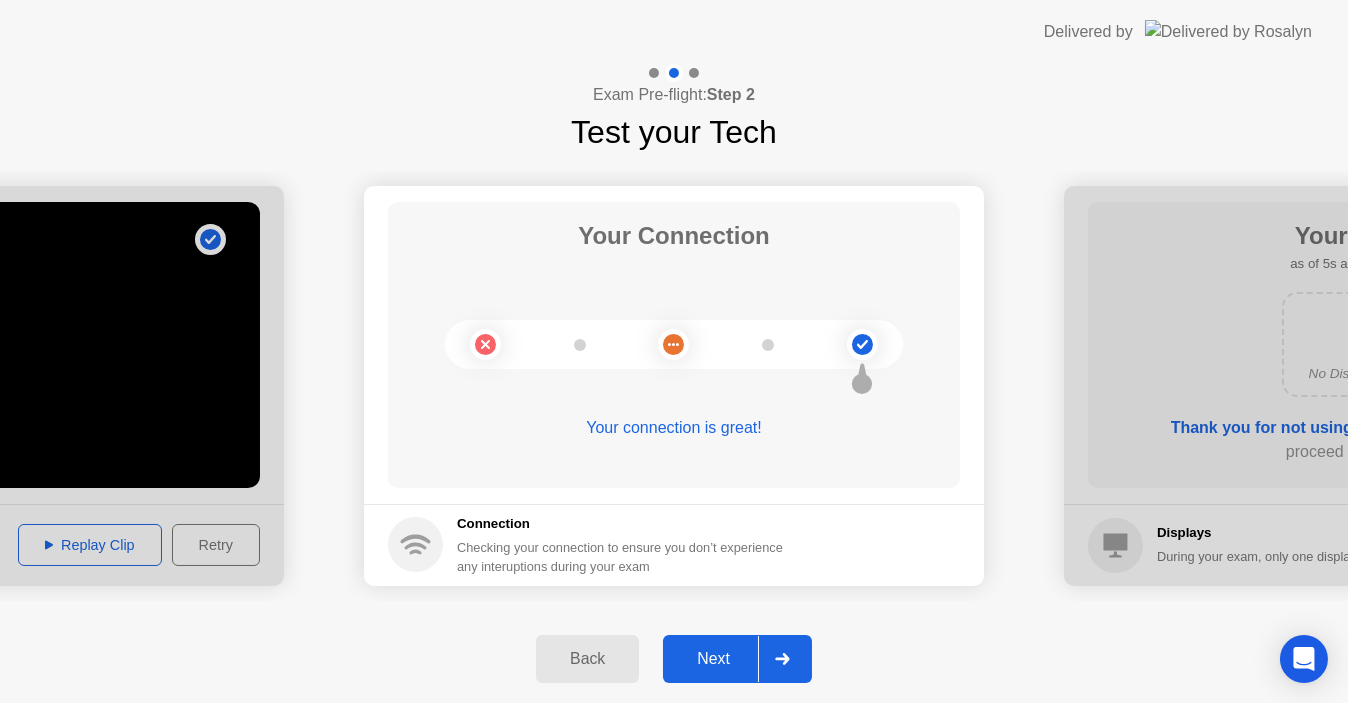 click on "Next" 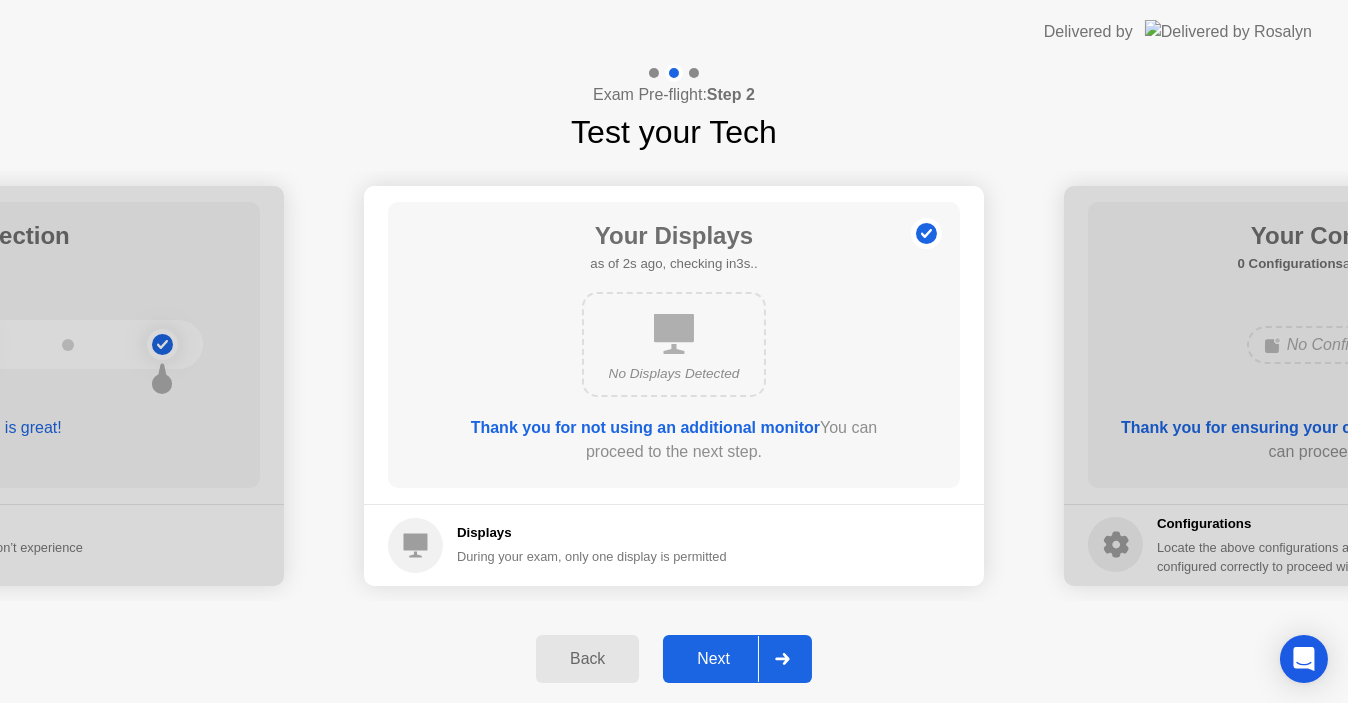 click on "Next" 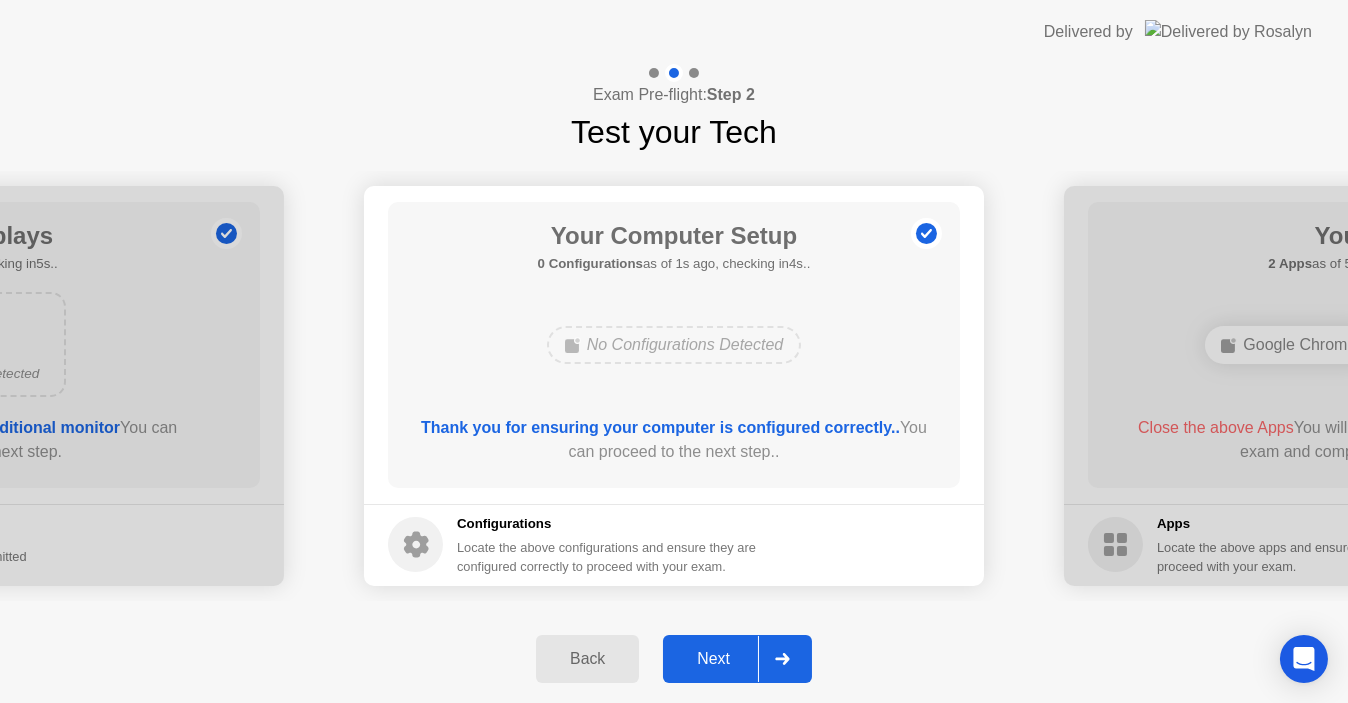 click on "Next" 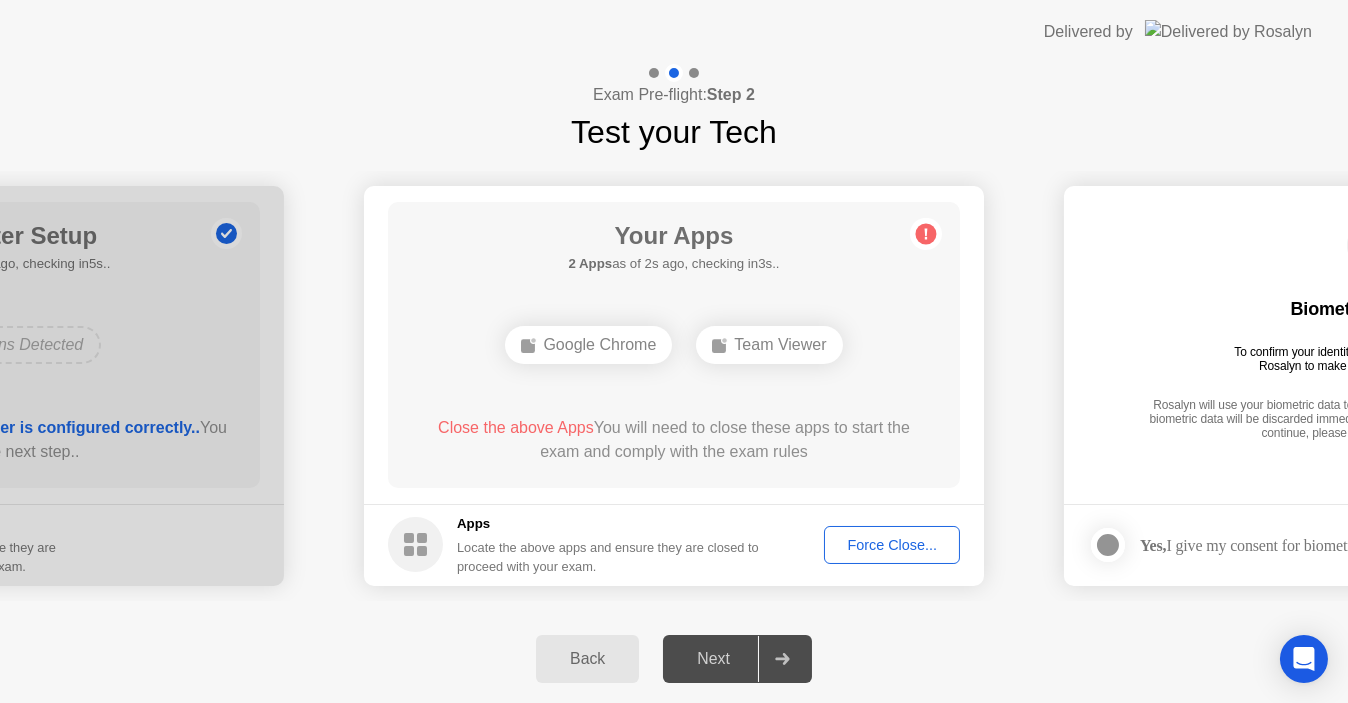 click on "Force Close..." 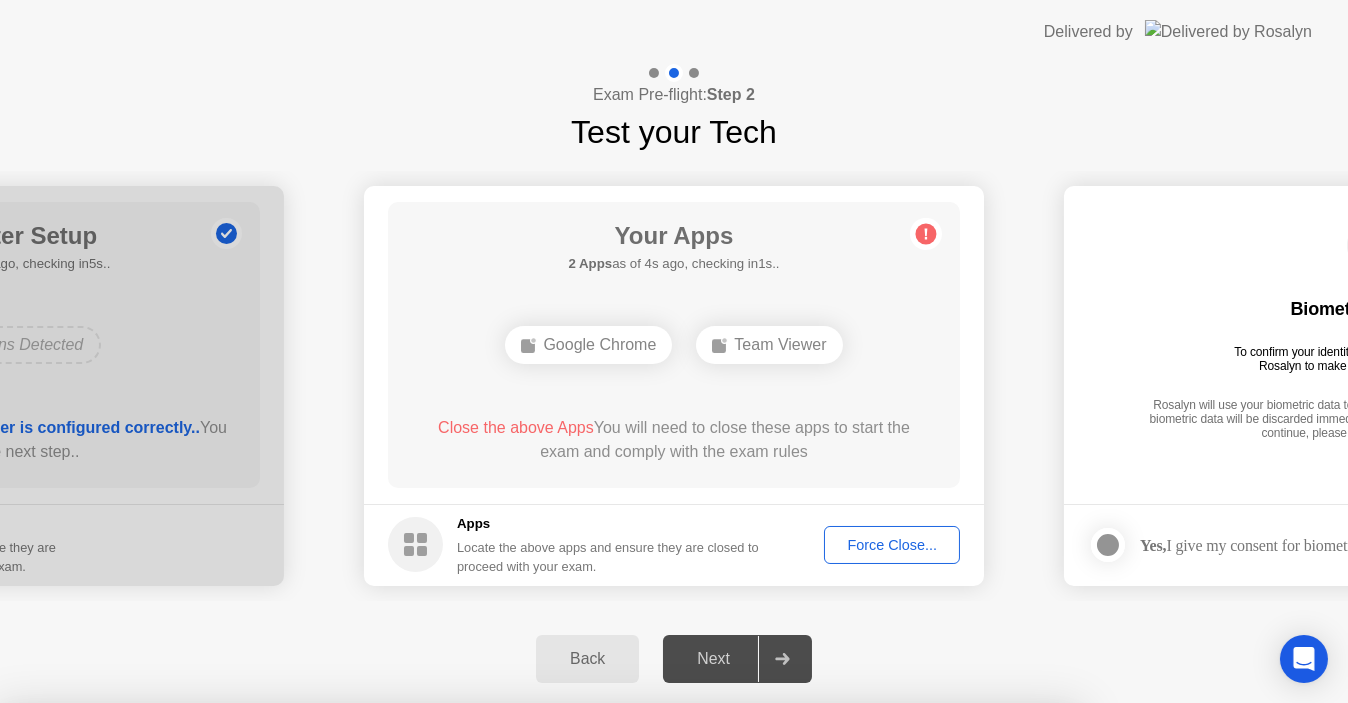 click on "Confirm" at bounding box center (606, 979) 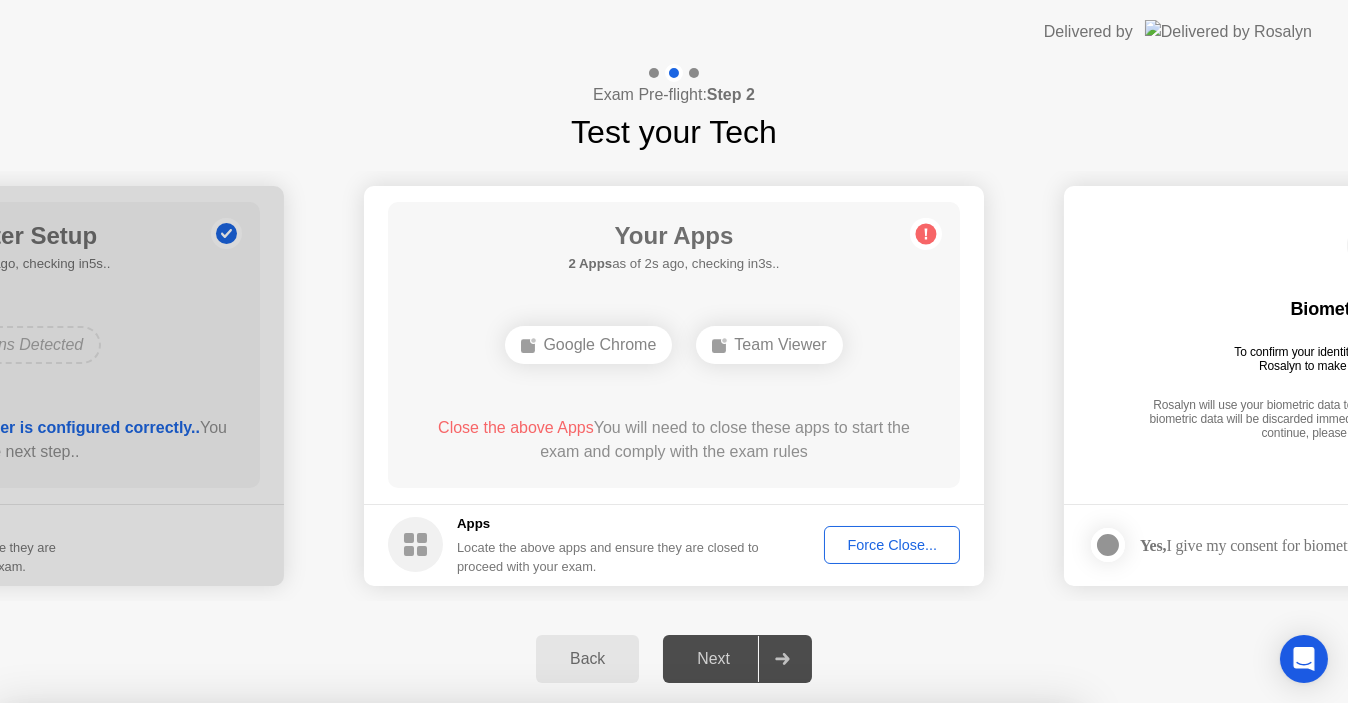click on "Close" at bounding box center [458, 941] 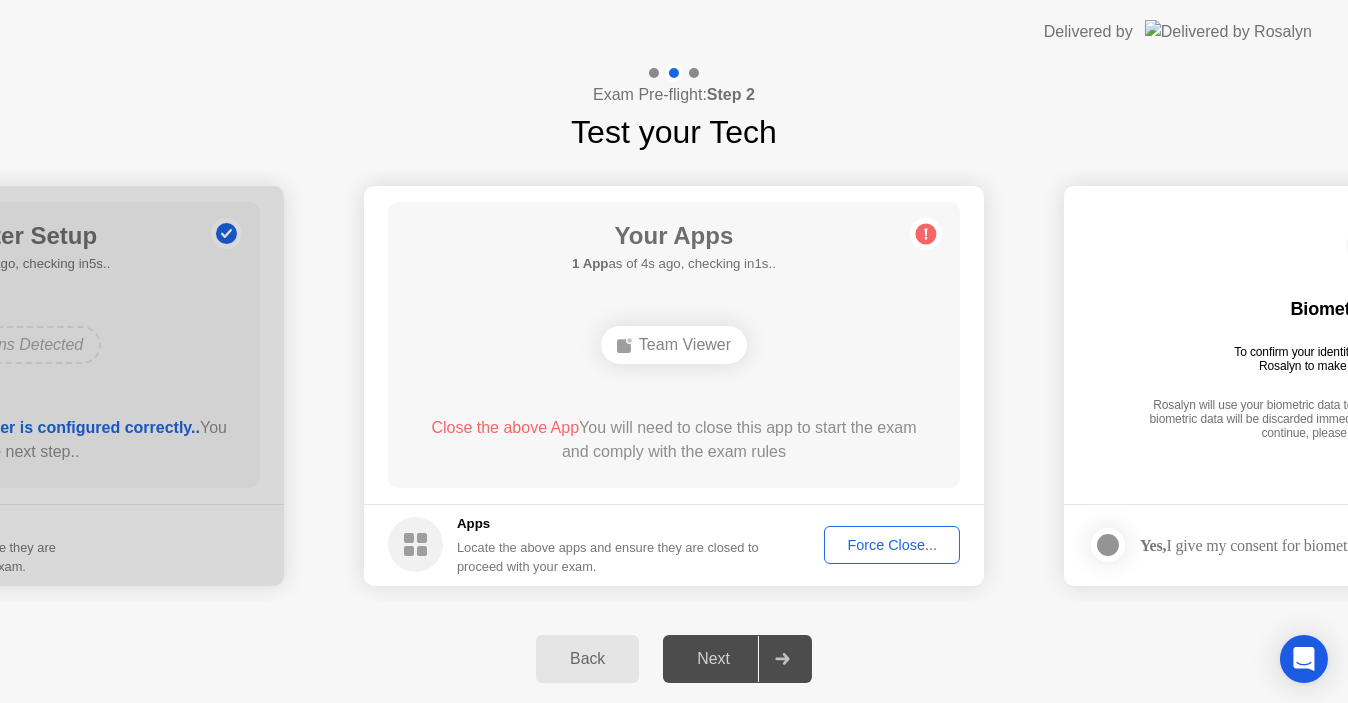 click on "Team Viewer" 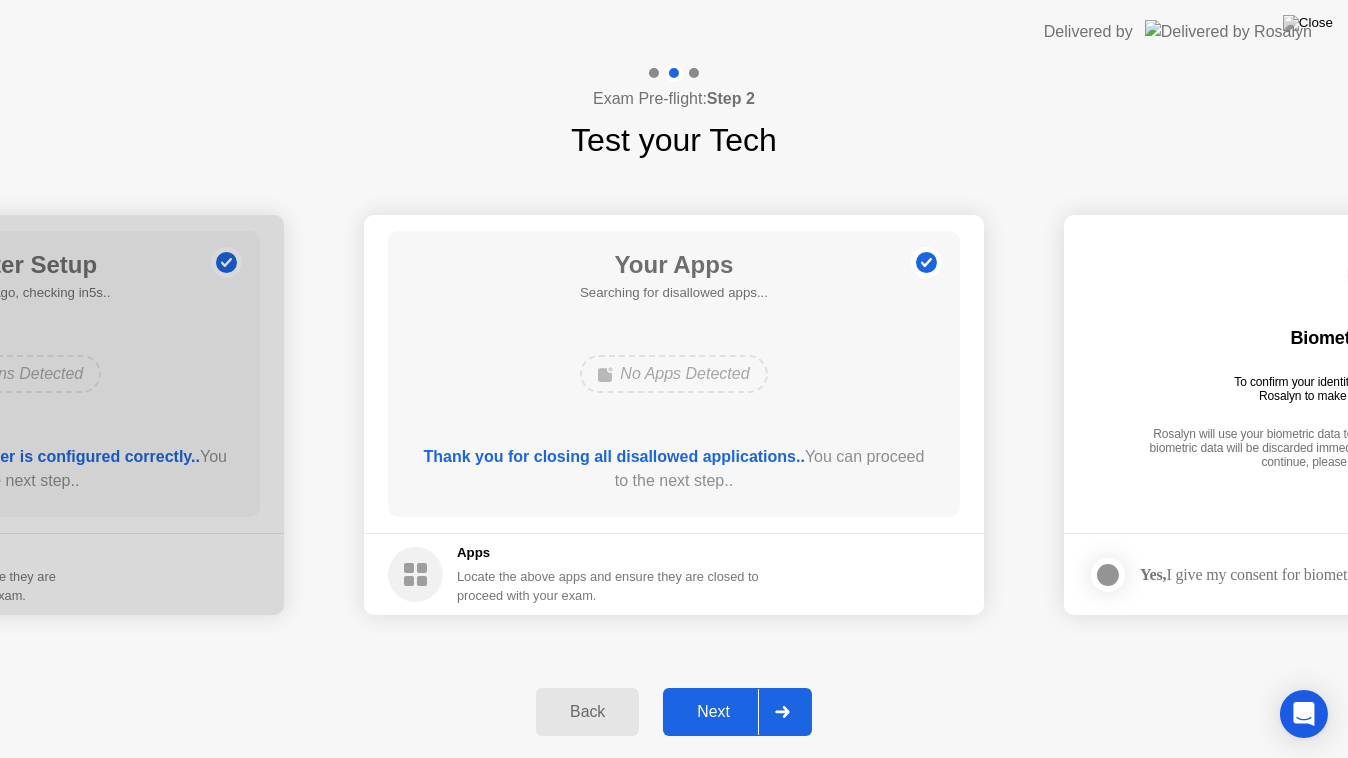 click on "Next" 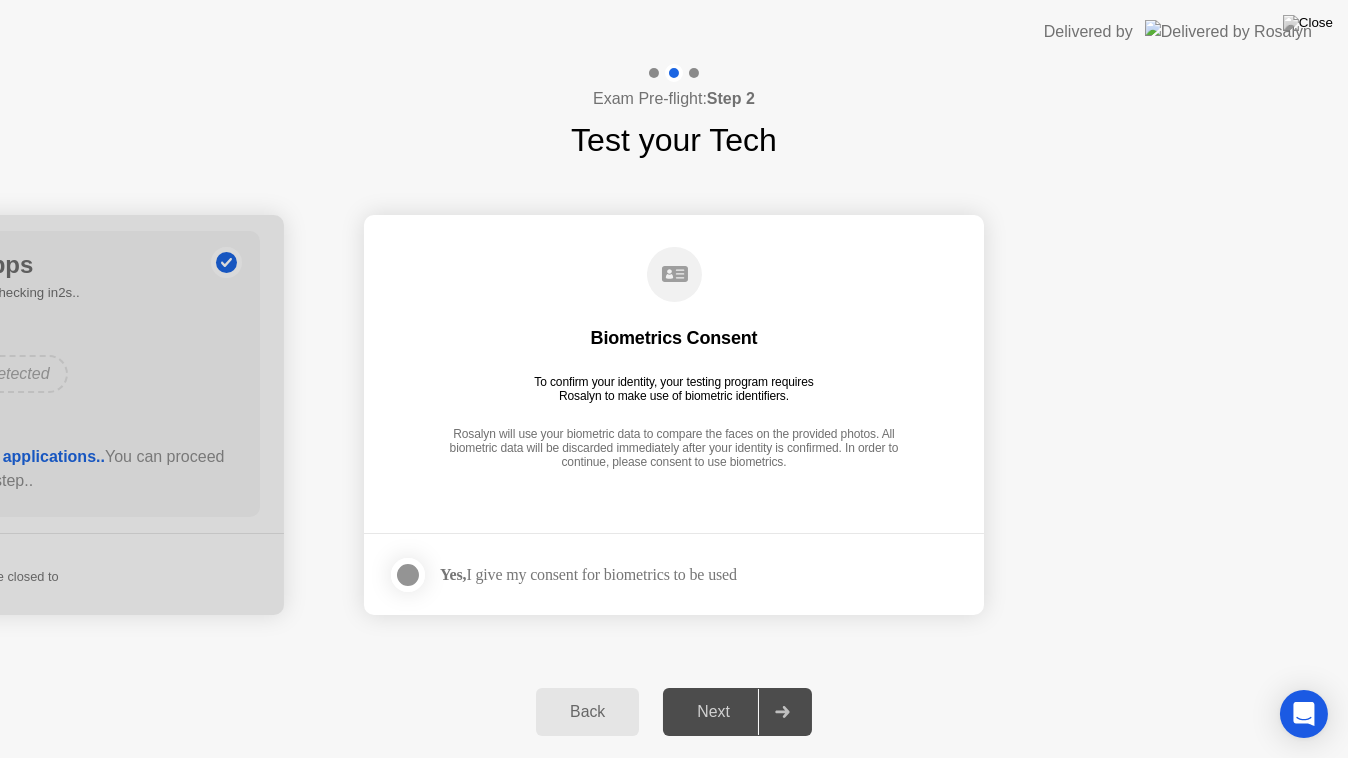 click 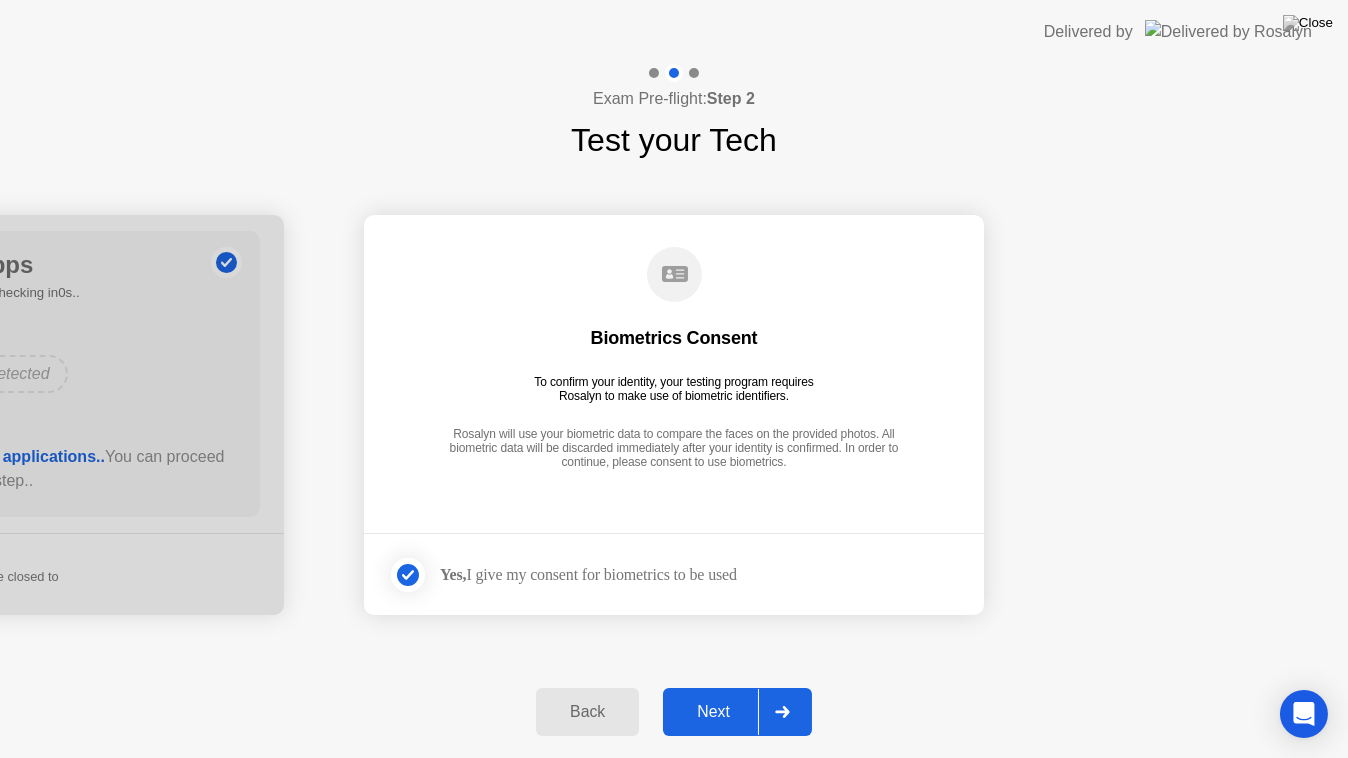 click on "Next" 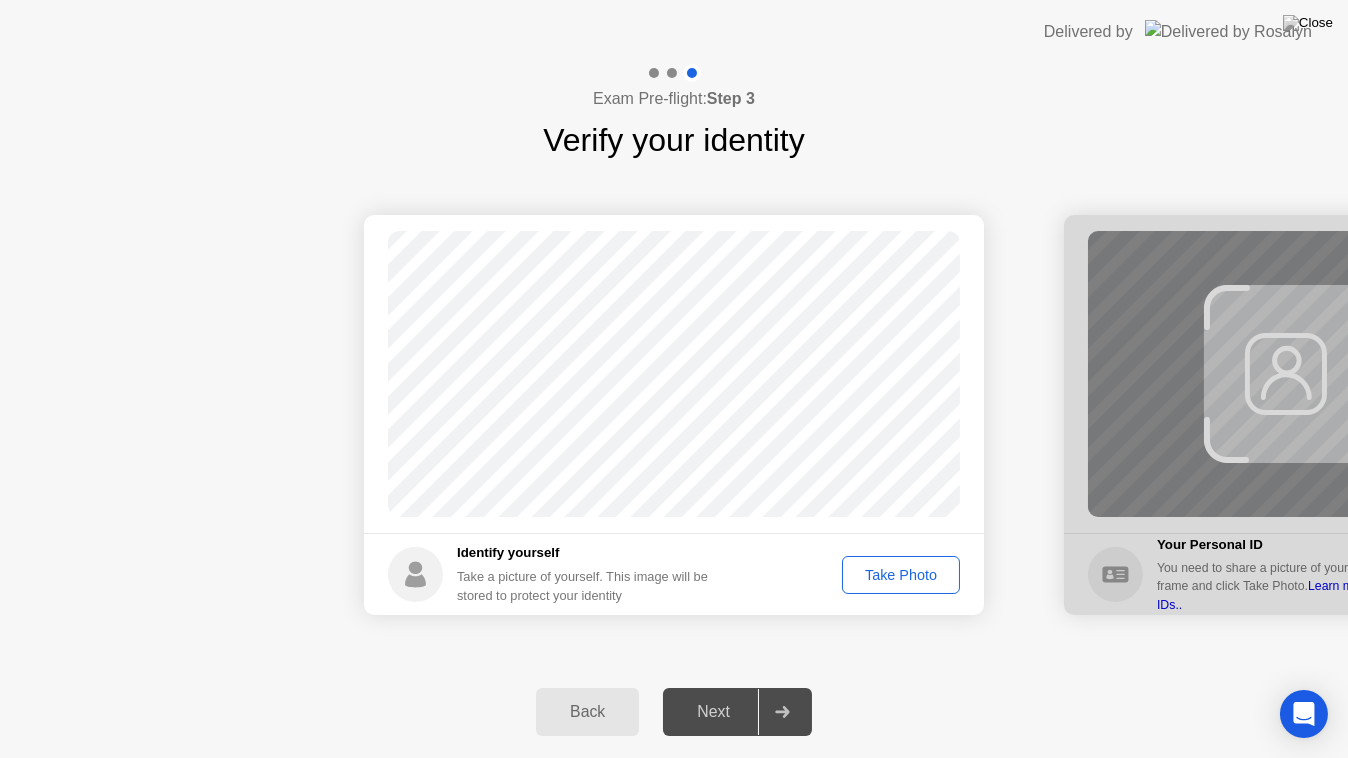 click on "Take Photo" 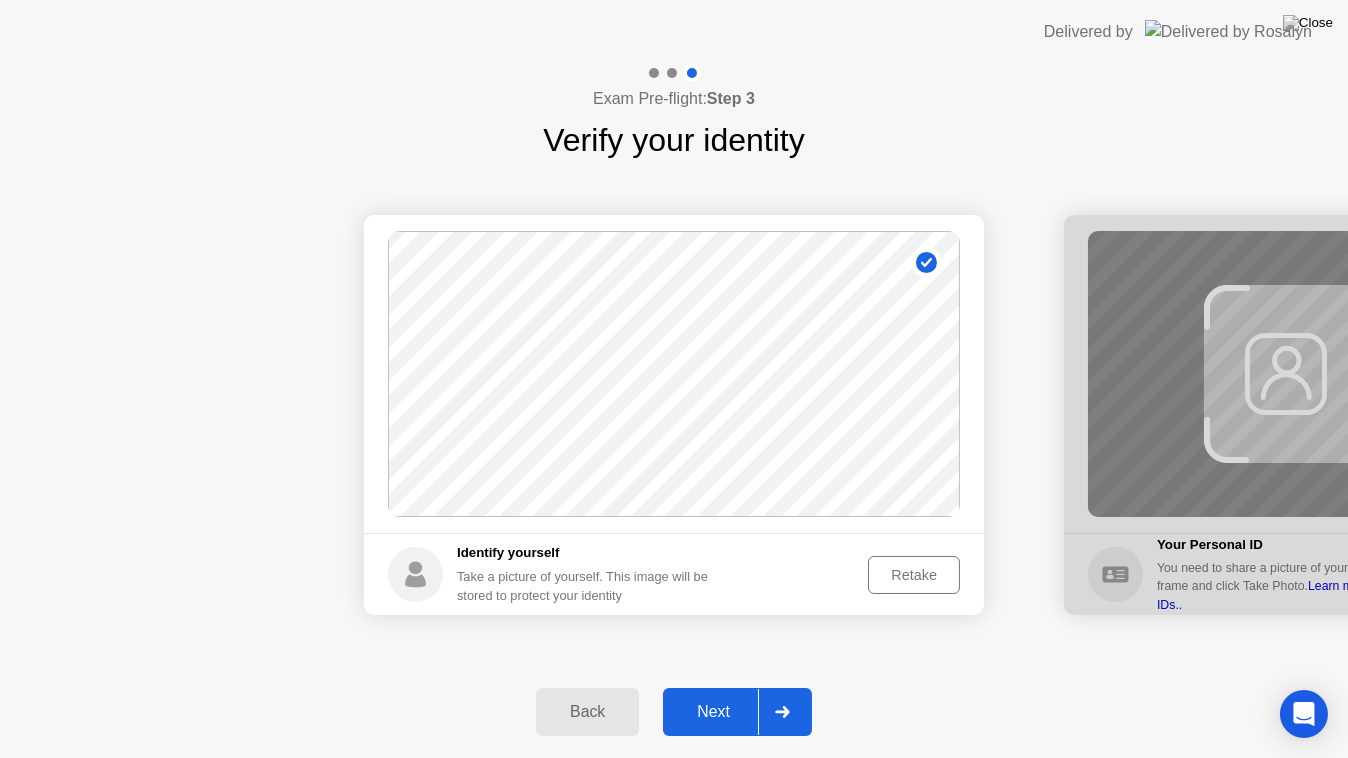 click on "Next" 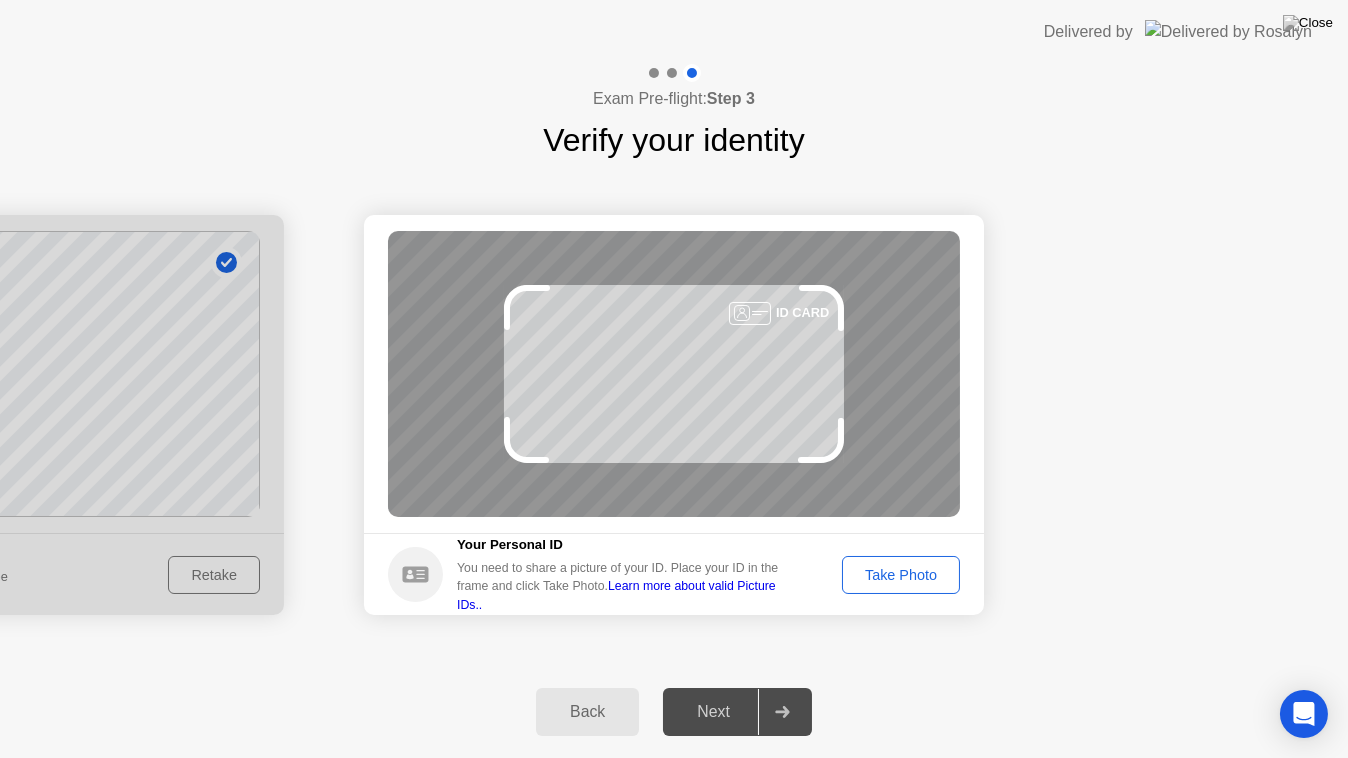 click on "Take Photo" 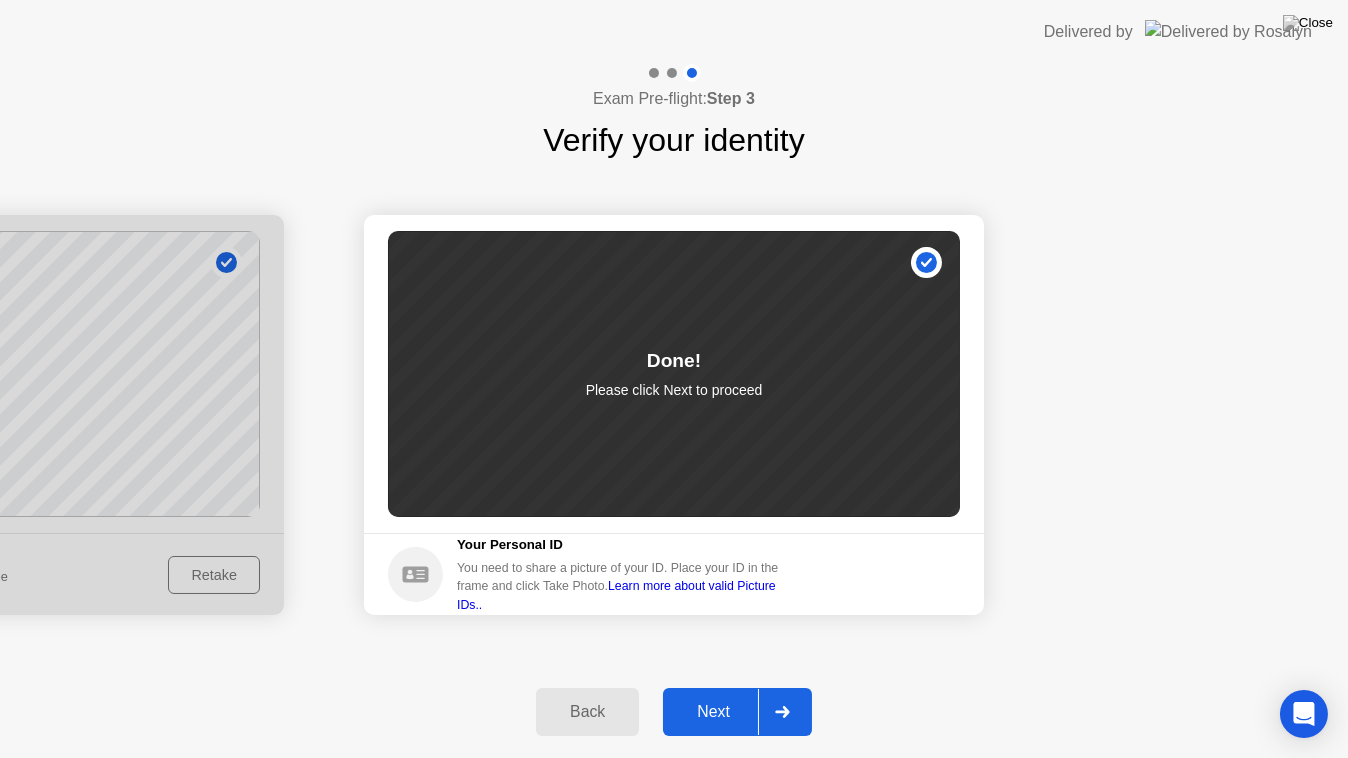 click on "Next" 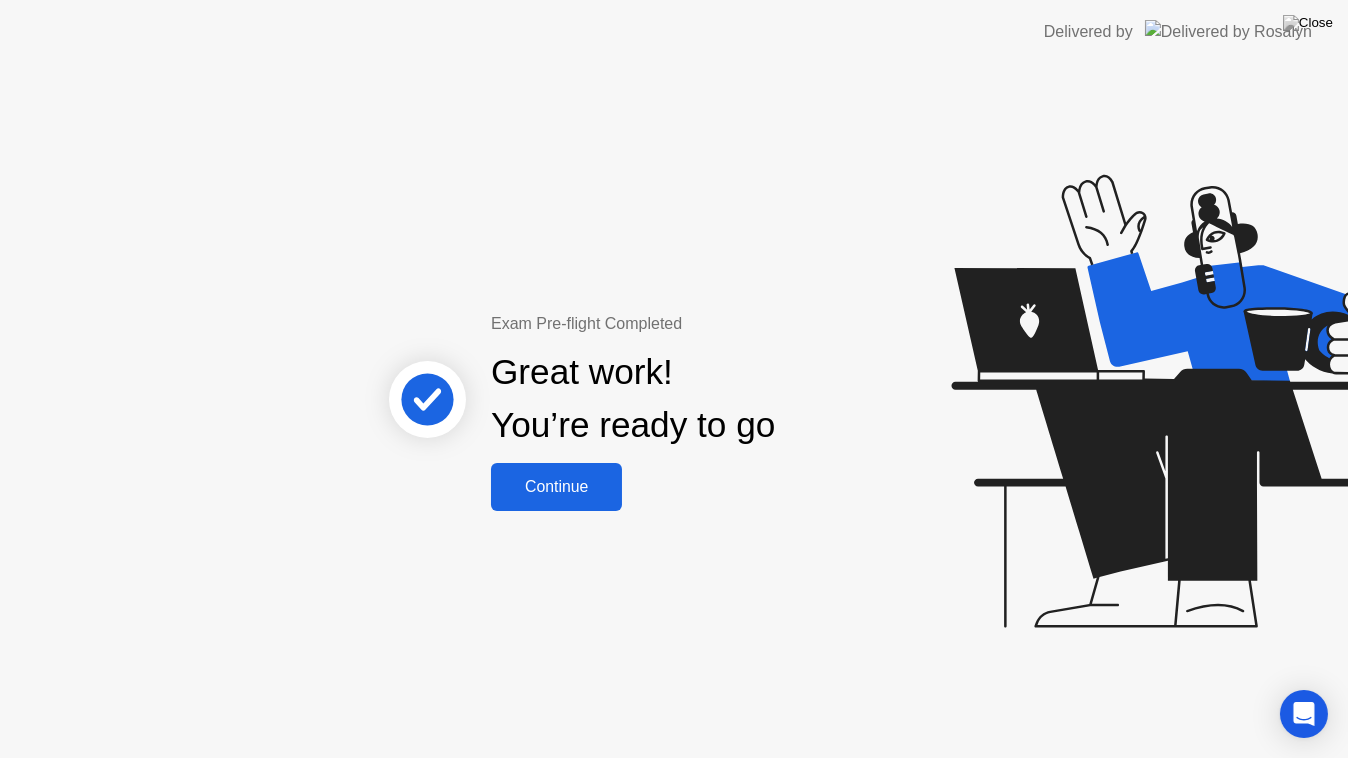 click on "Continue" 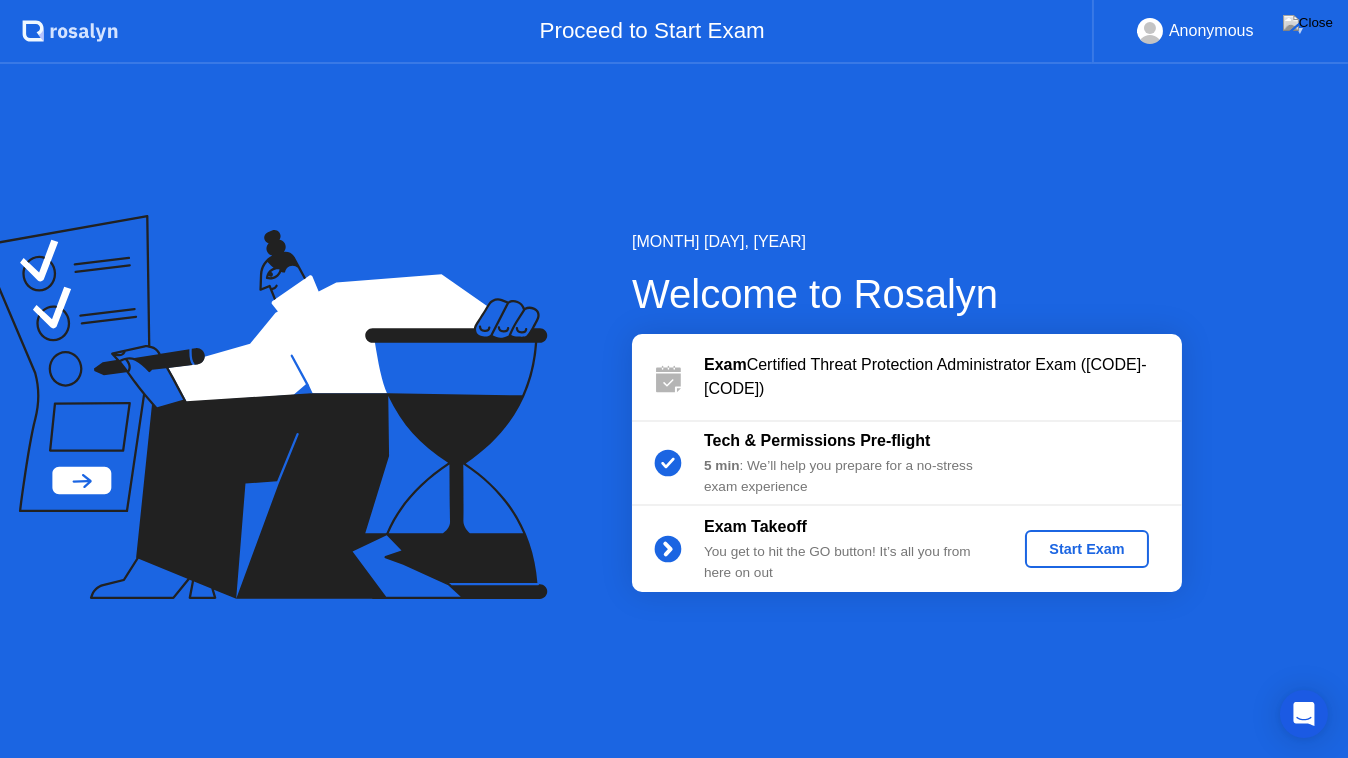 click on "Start Exam" 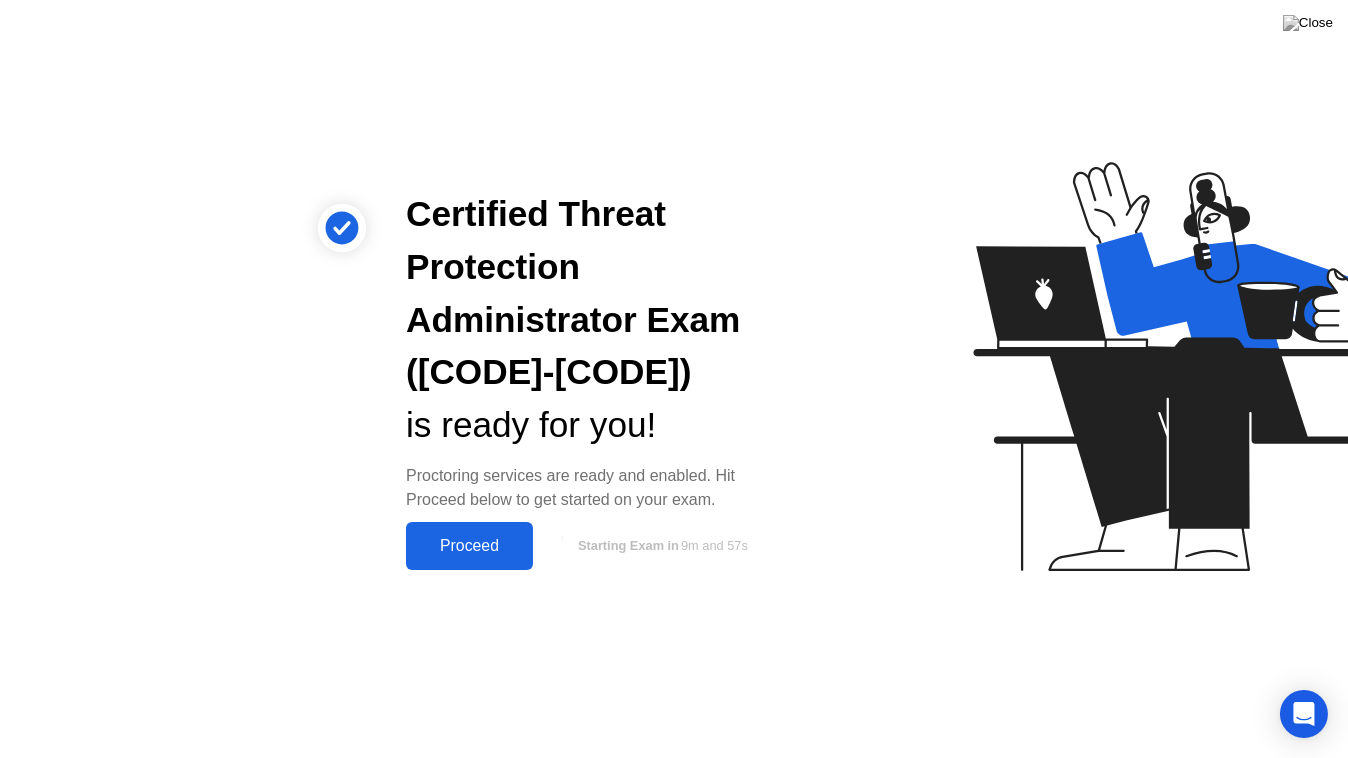click on "Proceed" 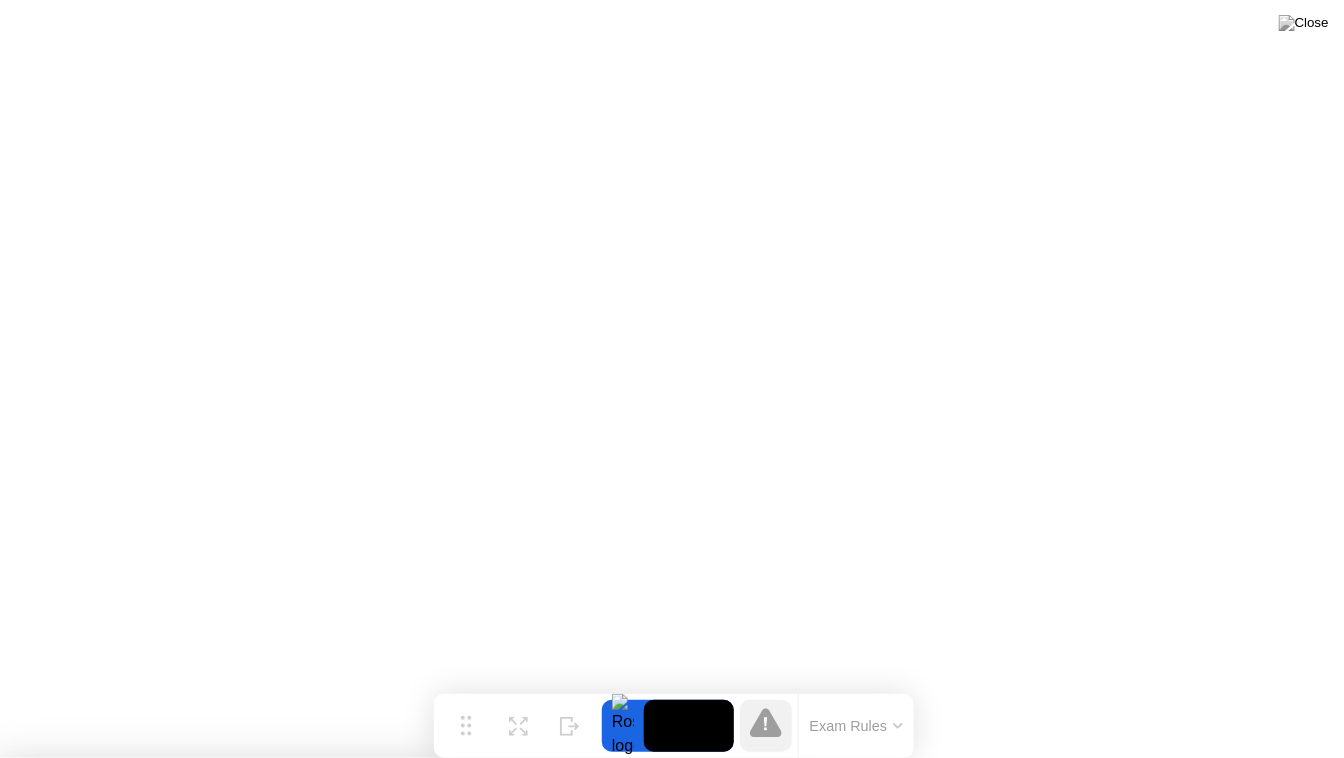 click on "Streams We detected missing information We are unable to connect to one of the following: your camera, screen share or sound stream. Please Close Rosalyn and try again. If that doesn't resolve the issue, then please try using another device. Close App" at bounding box center [400, 1870] 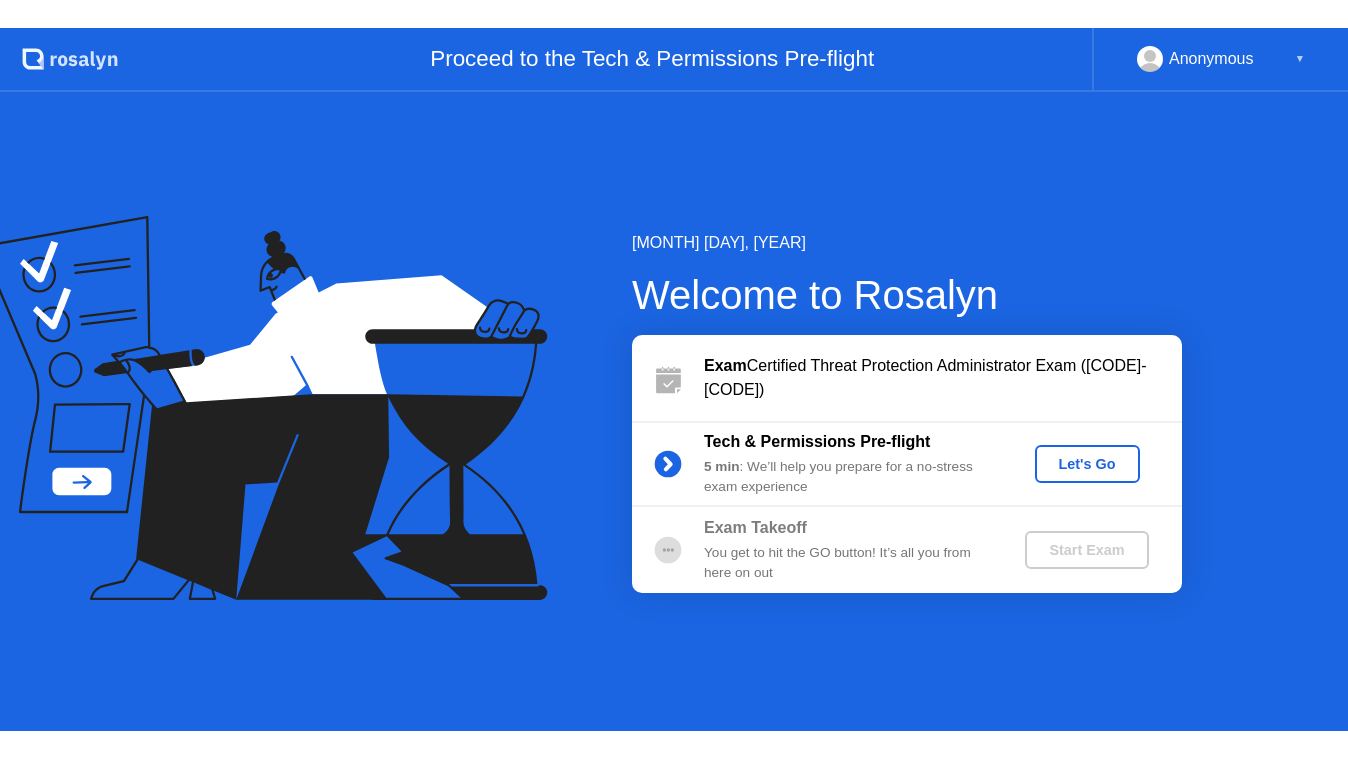 scroll, scrollTop: 0, scrollLeft: 0, axis: both 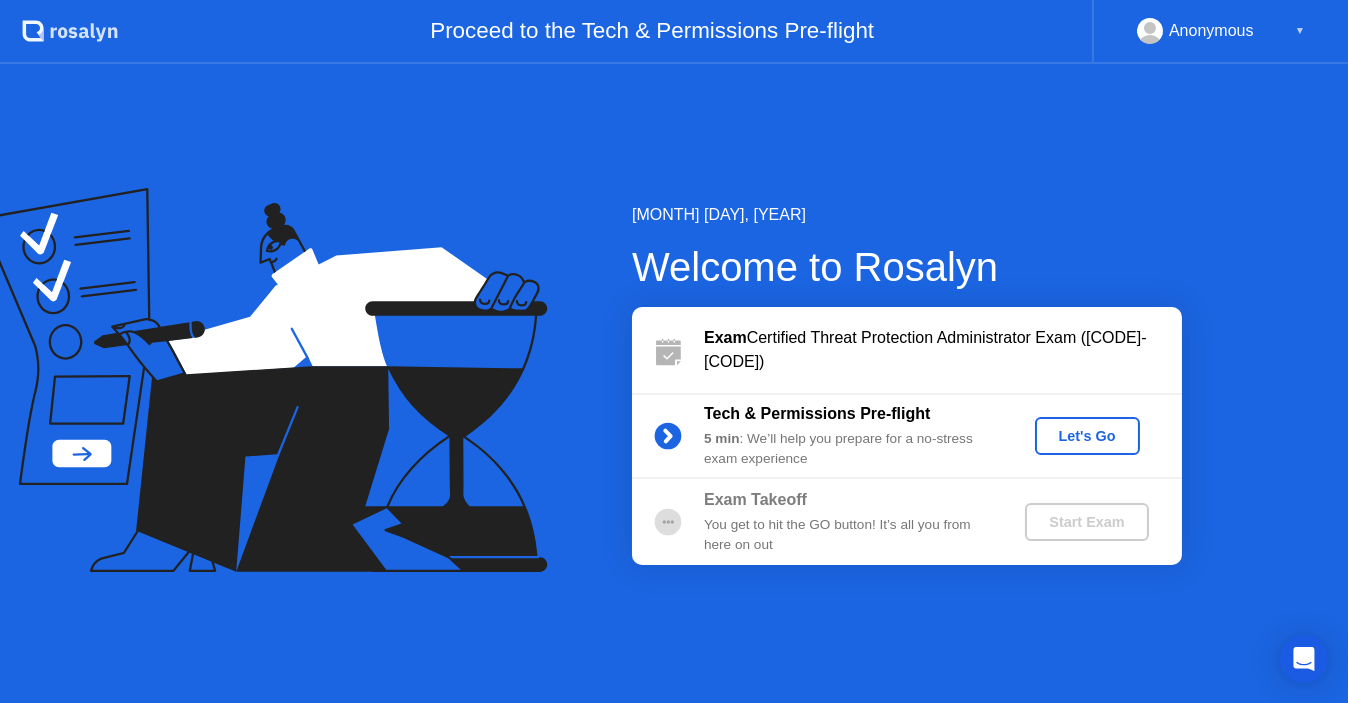 click on "Let's Go" 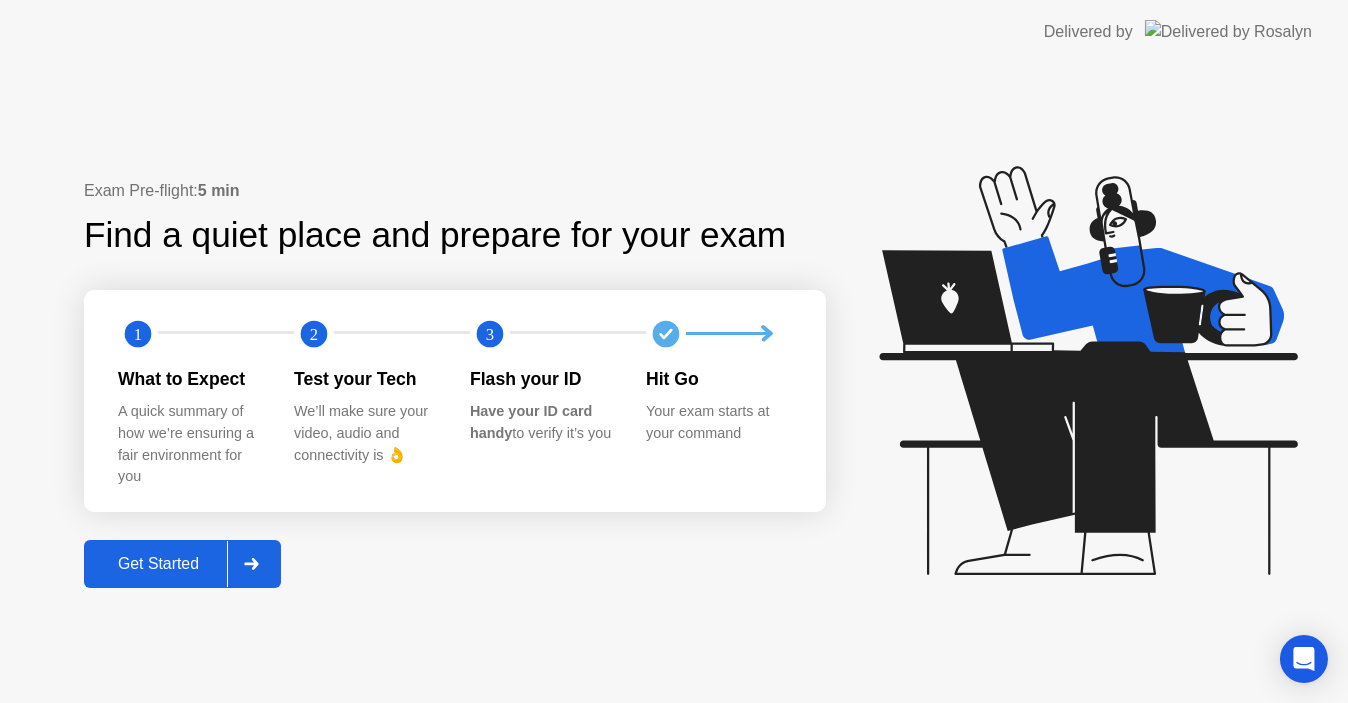 click on "Get Started" 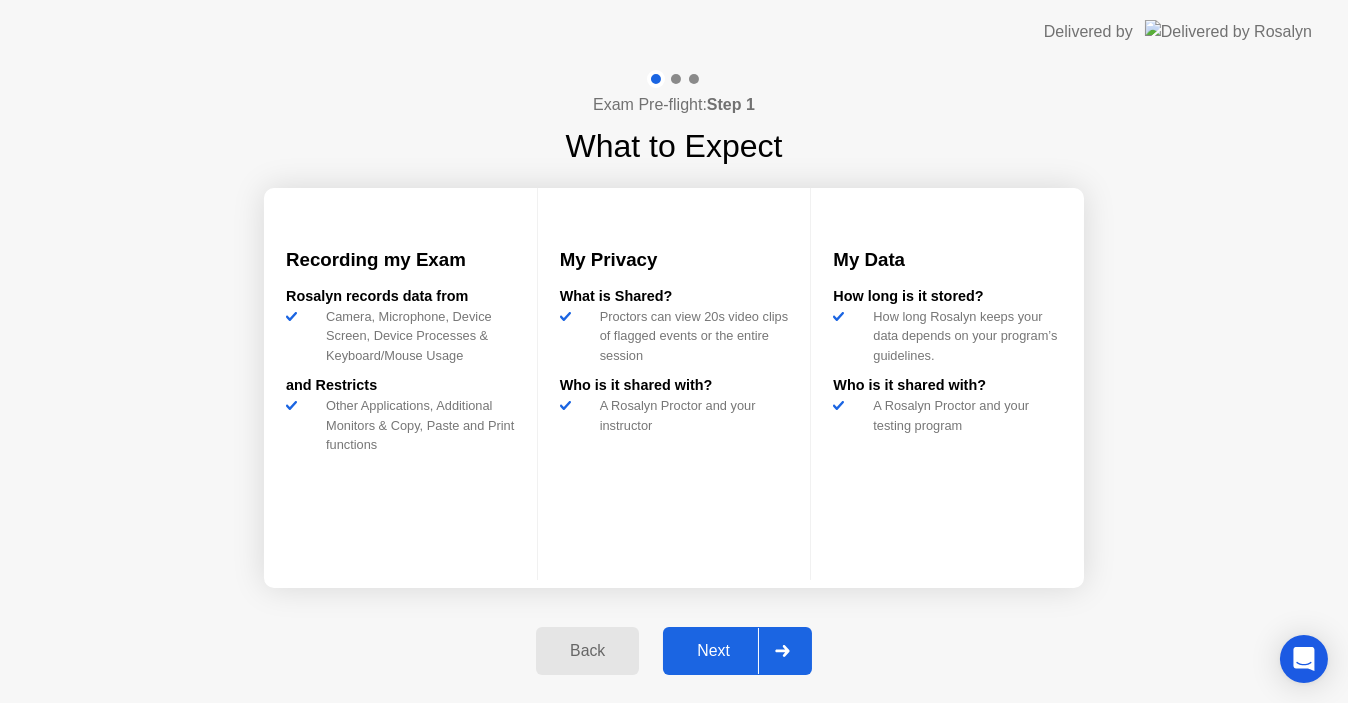 click on "Next" 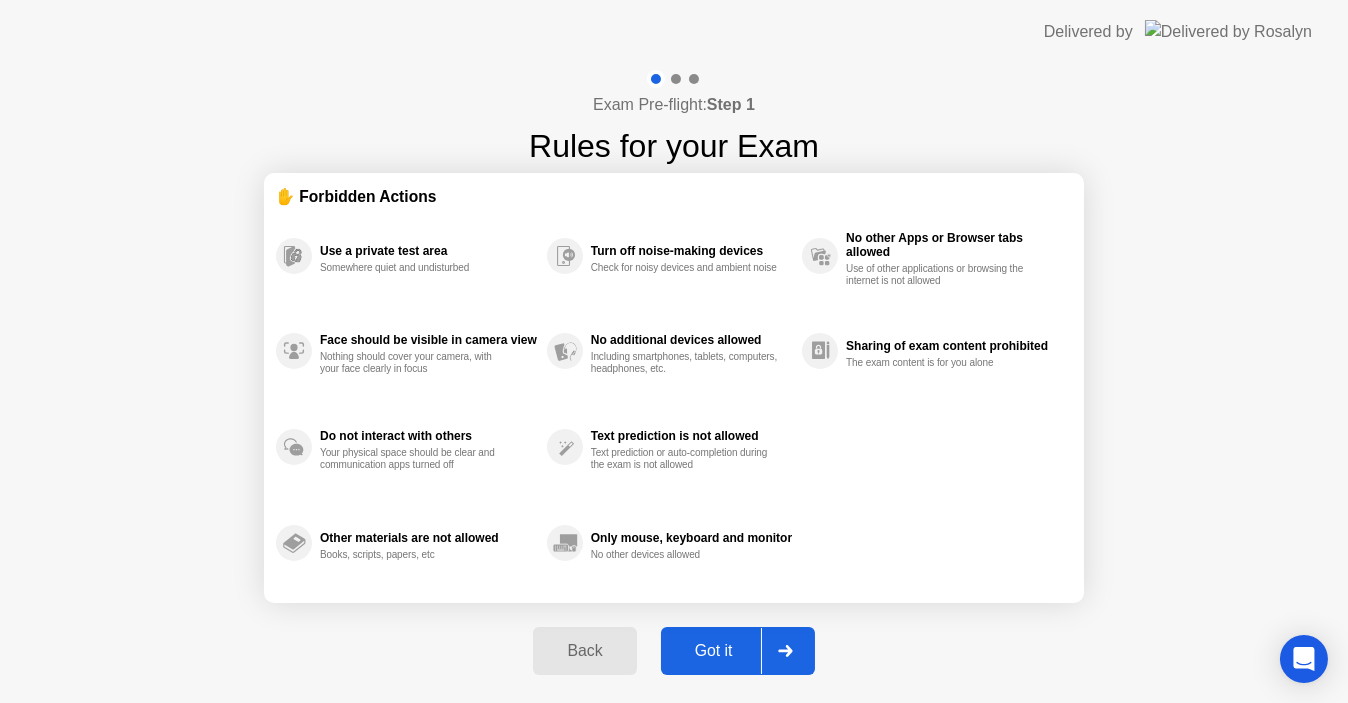 click on "Got it" 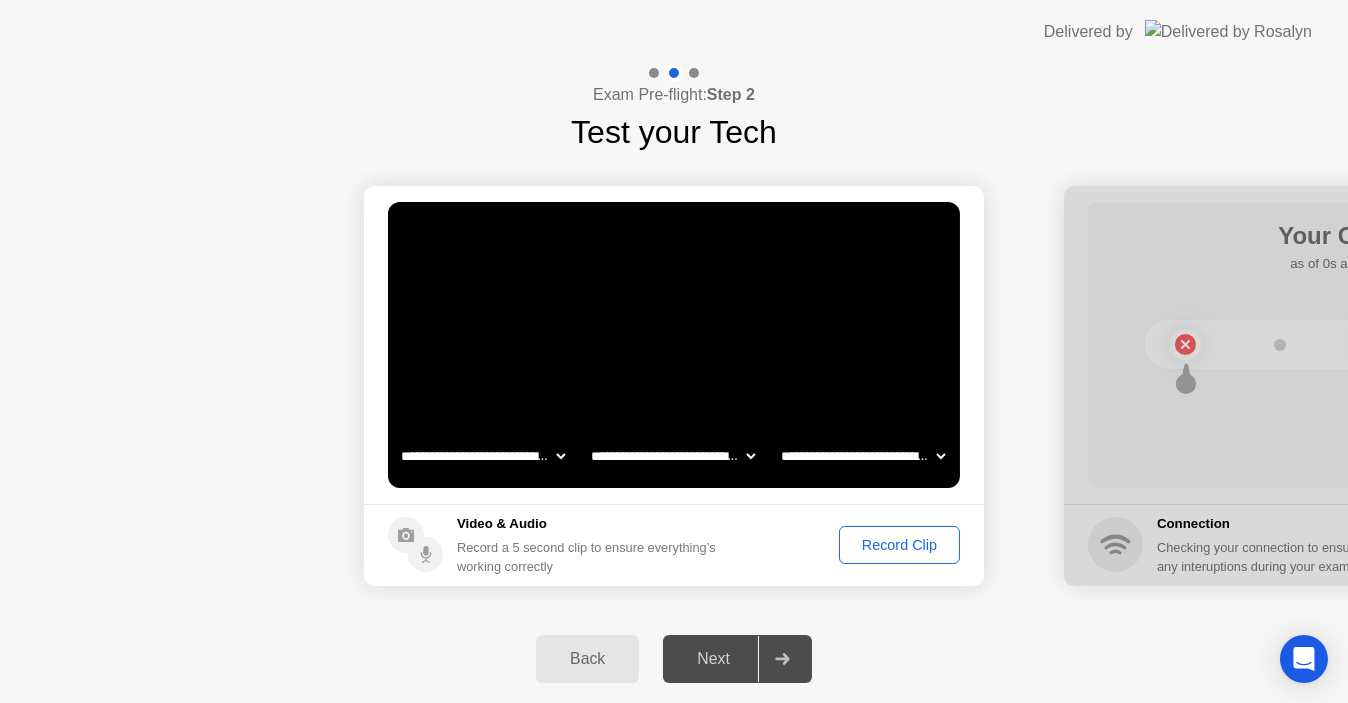 click on "**********" 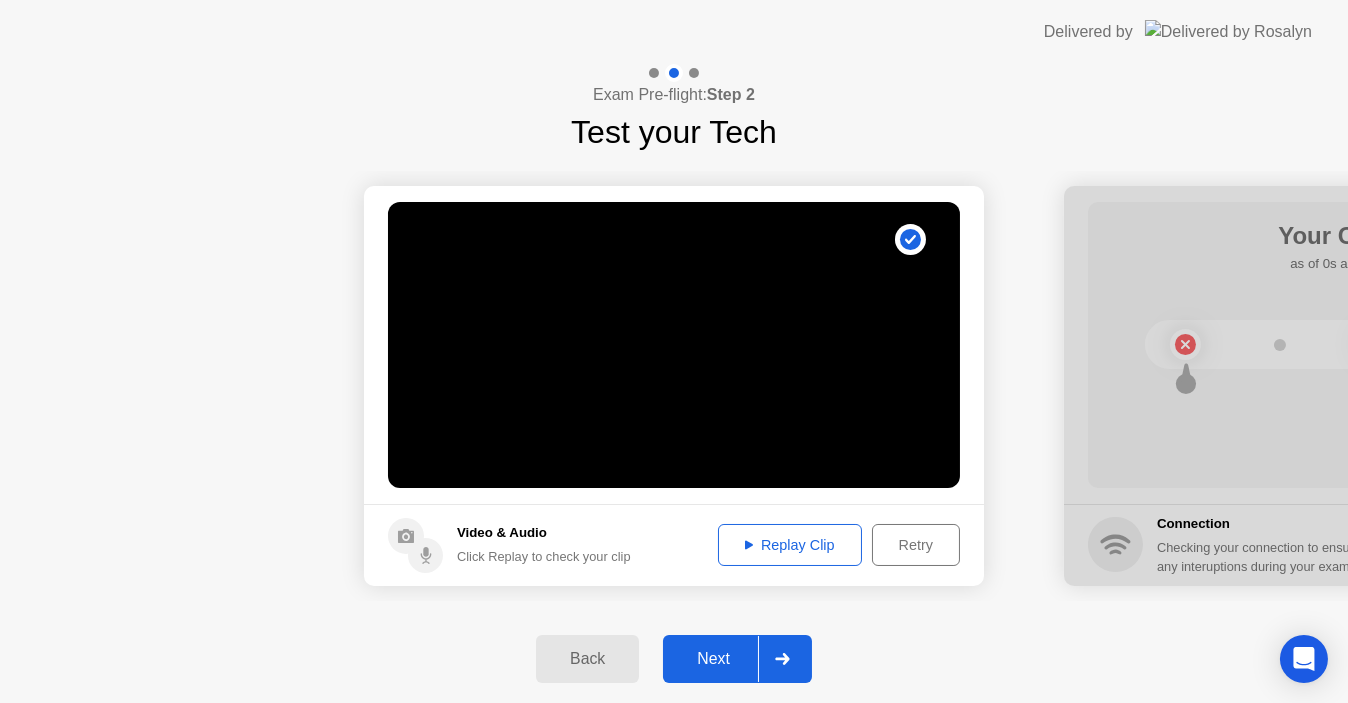 click on "Replay Clip" 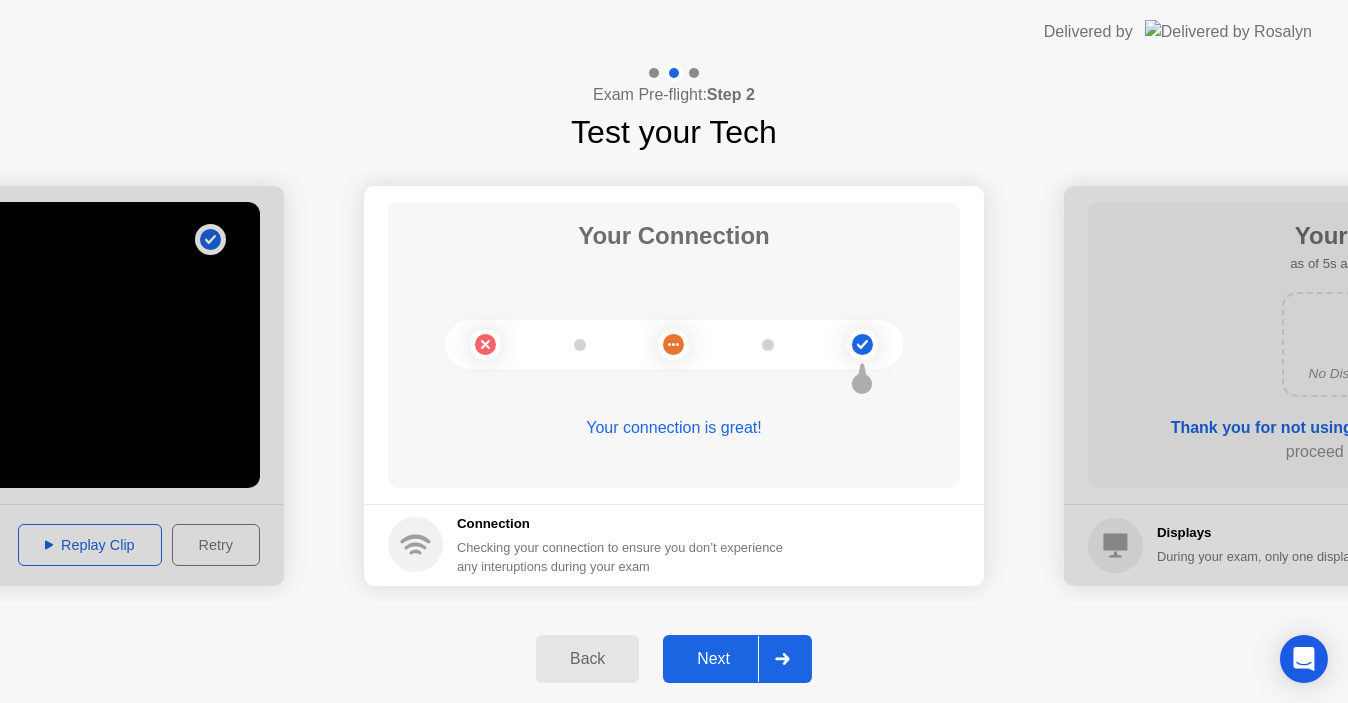 click on "Next" 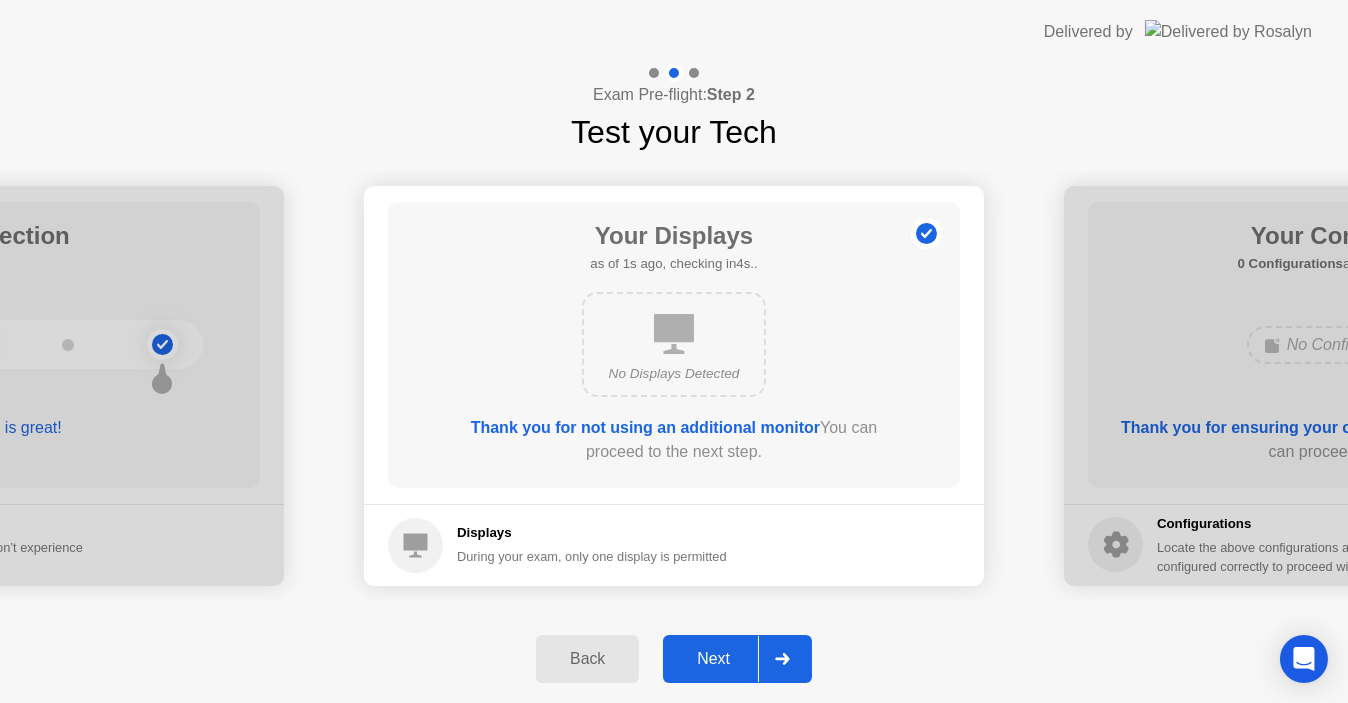 click on "Next" 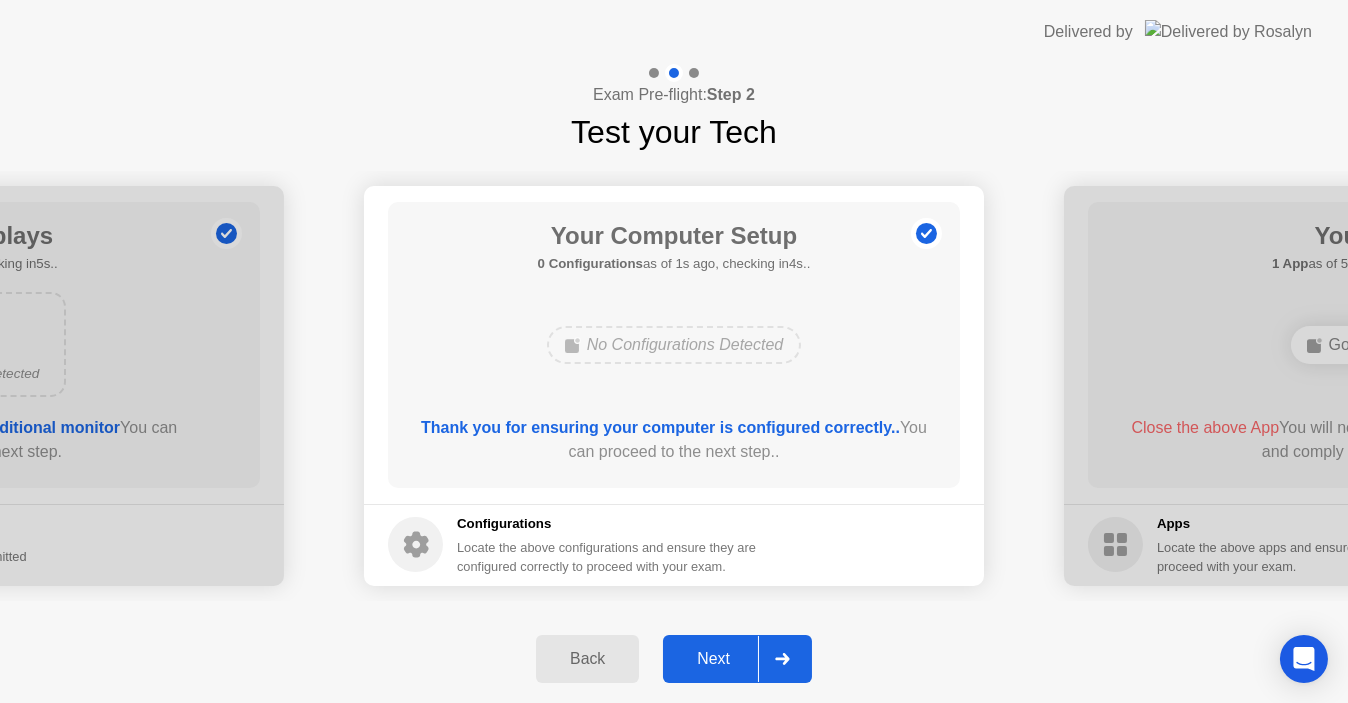 click on "Next" 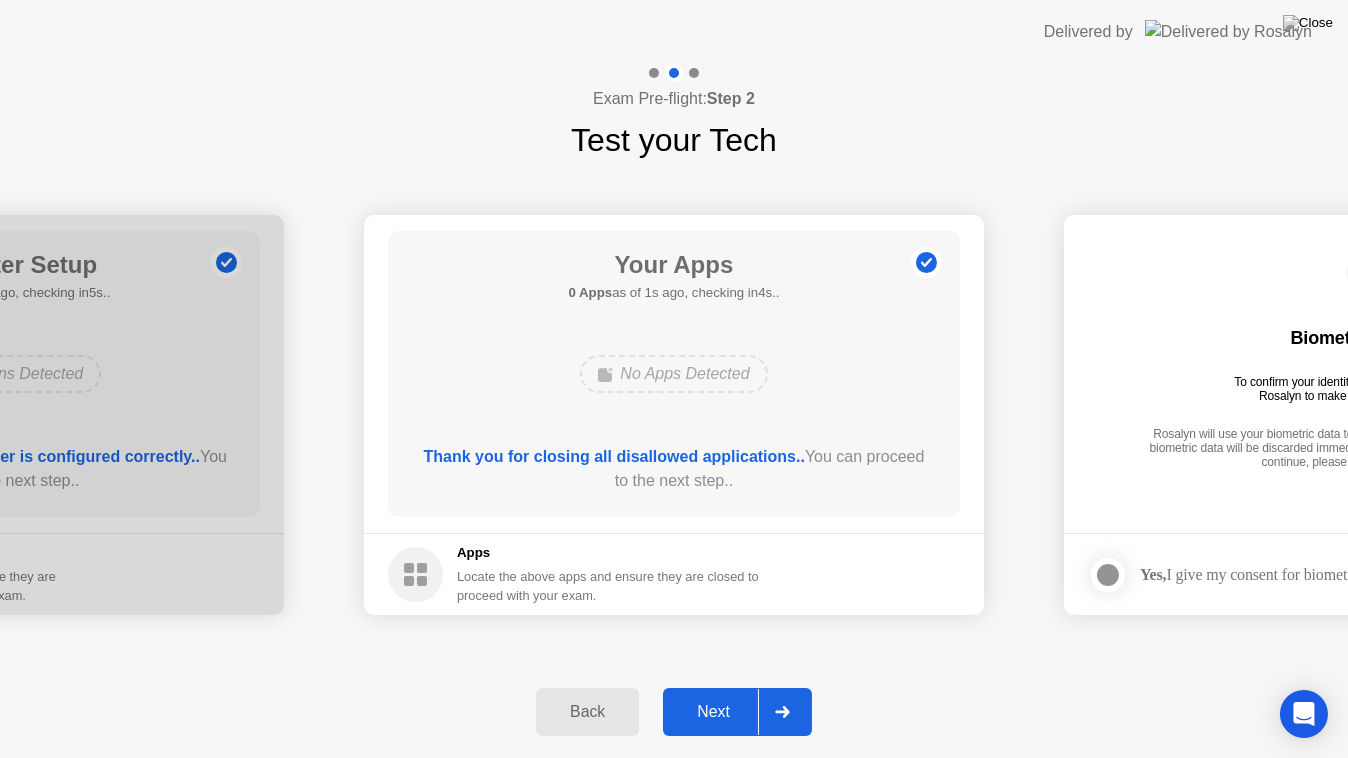 click on "Next" 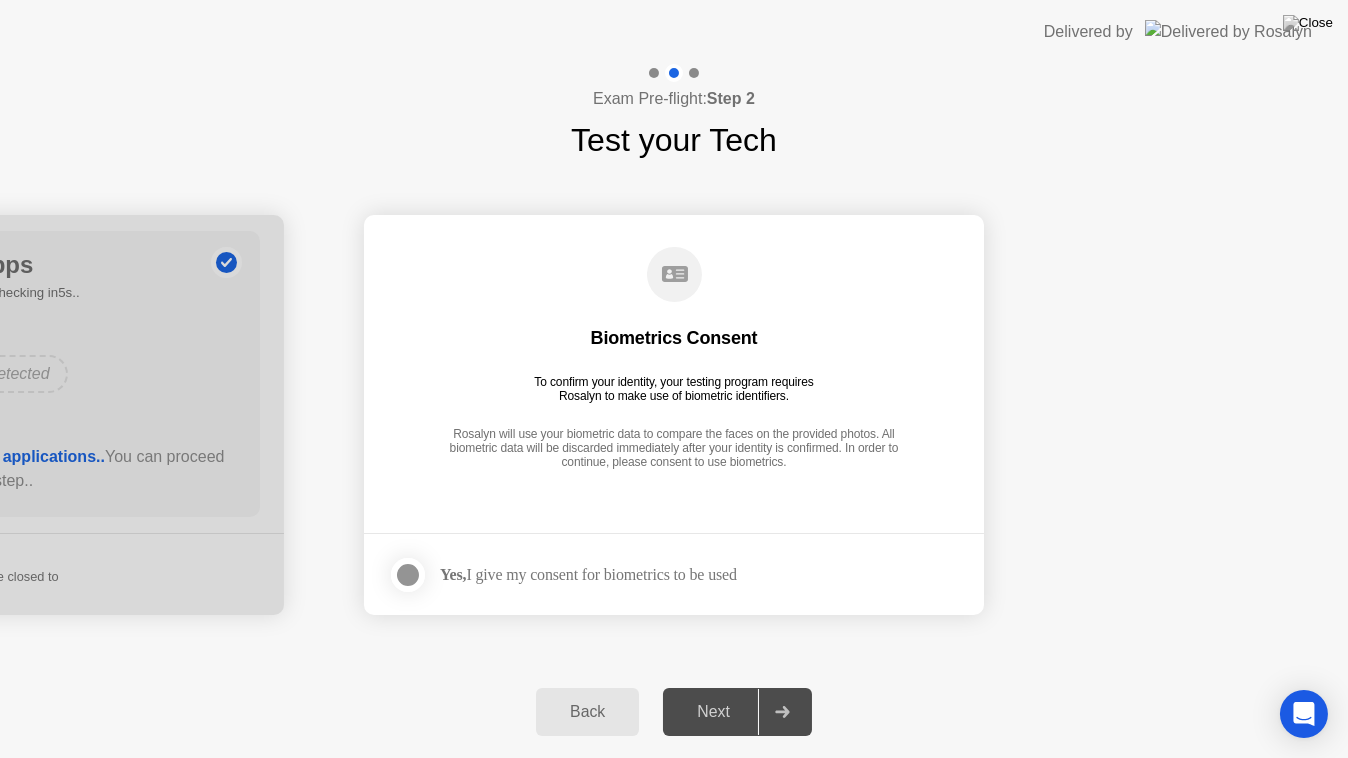 click on "Next" 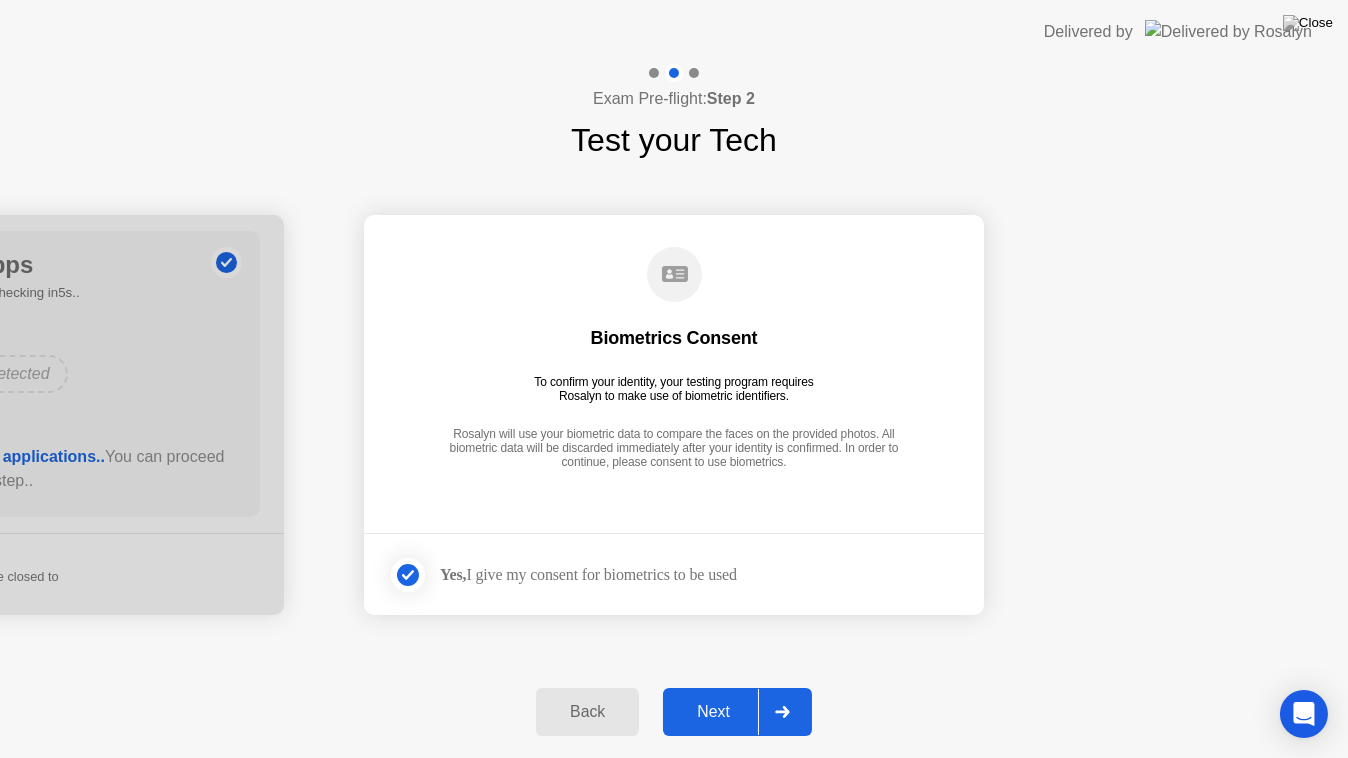 click on "Next" 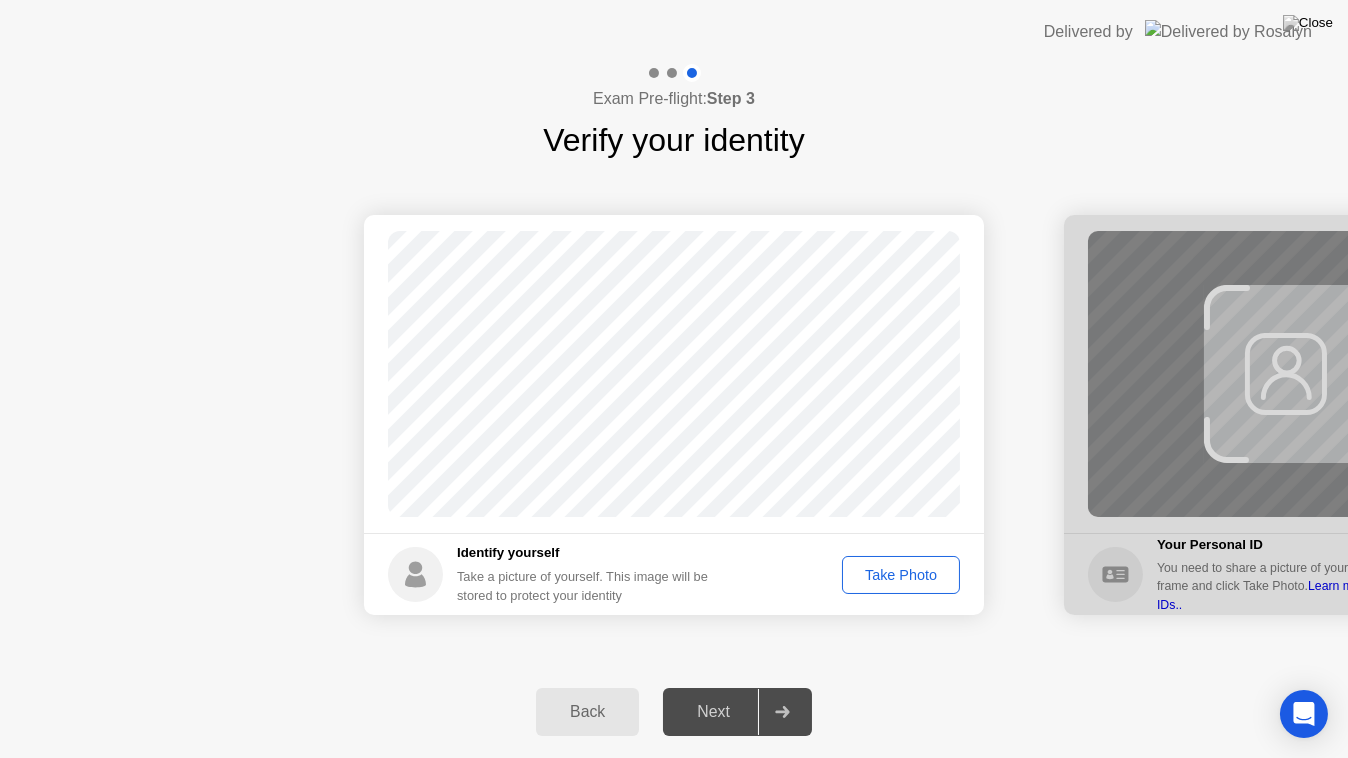 click on "Take Photo" 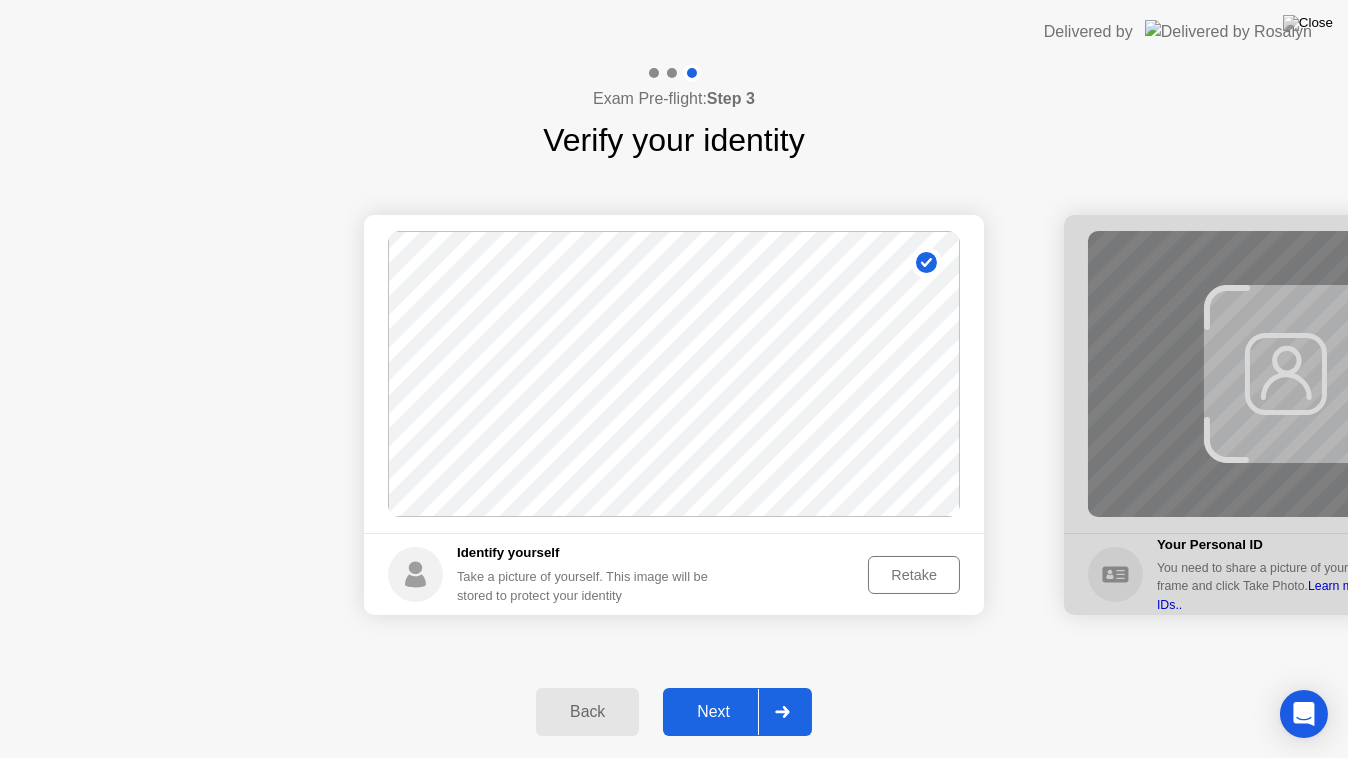 click on "Next" 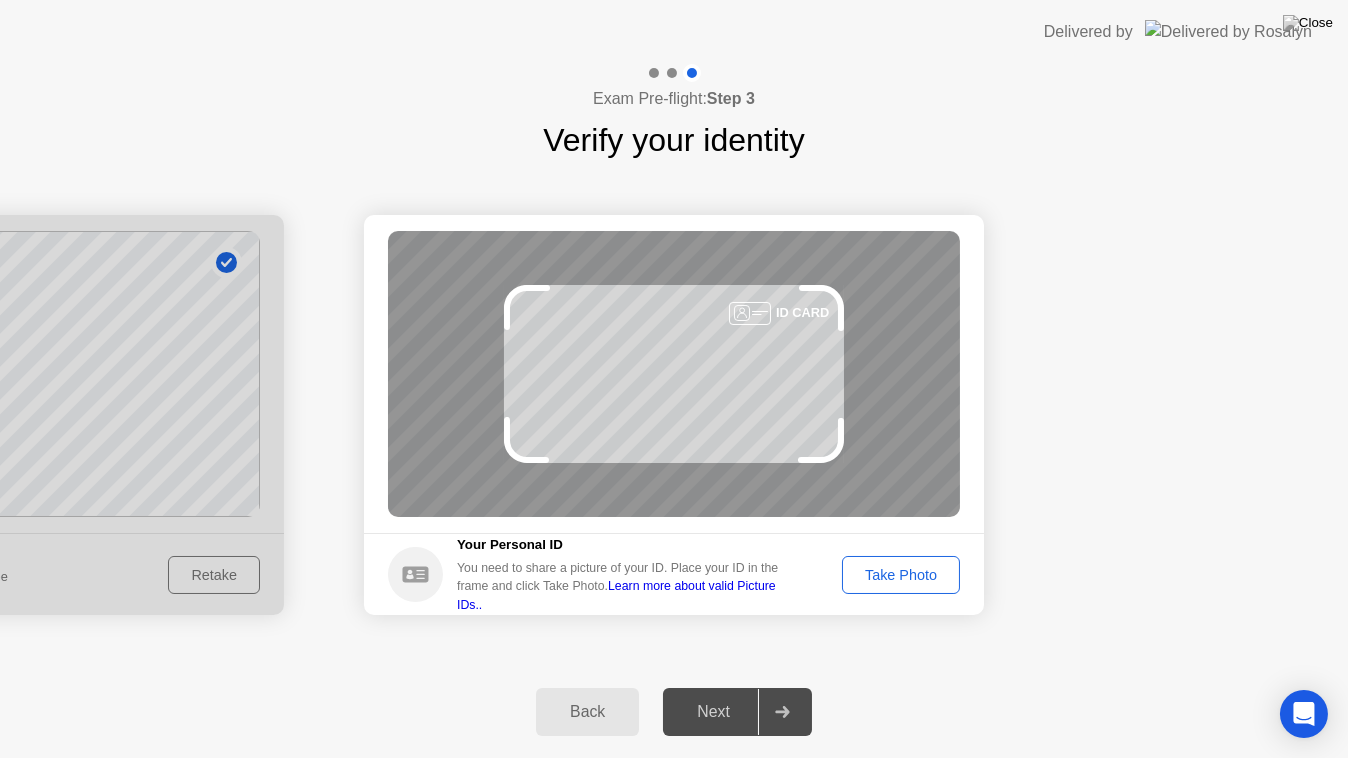 click on "Take Photo" 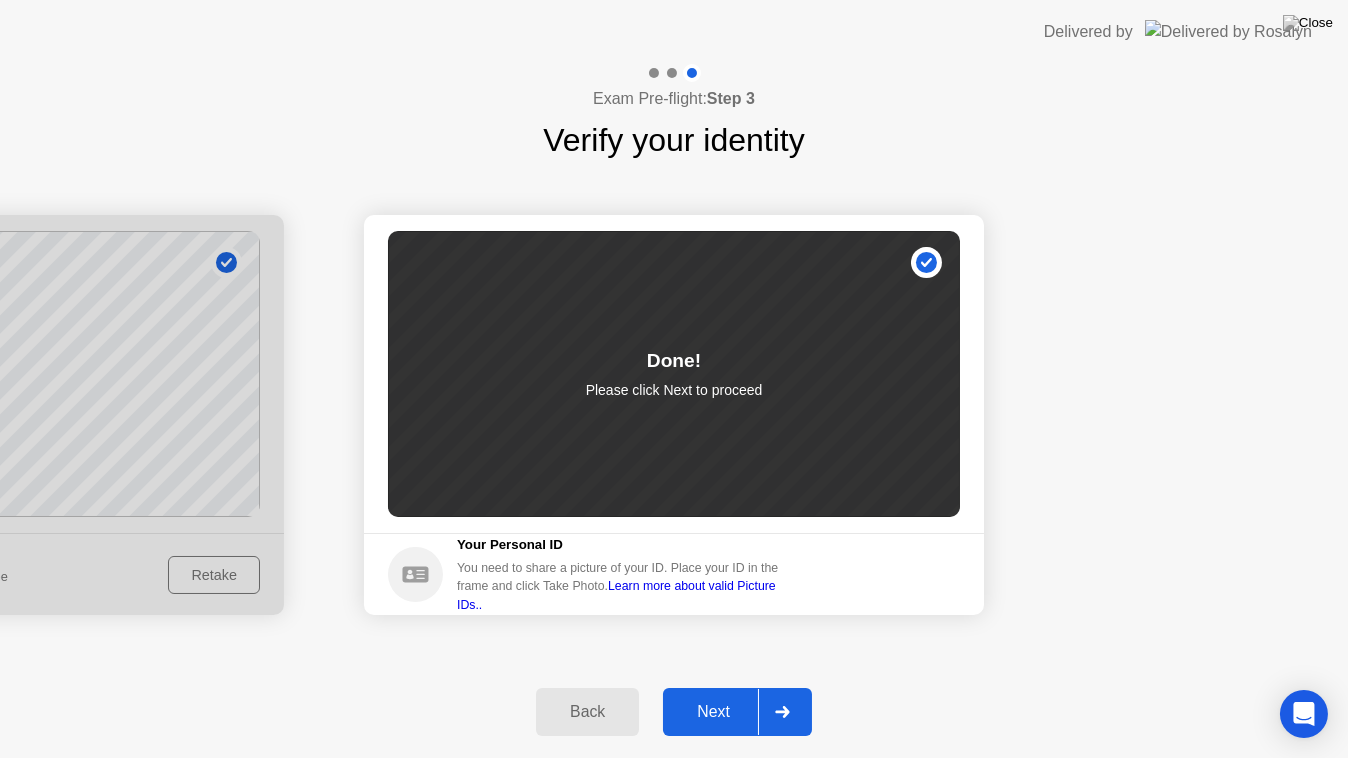 click on "Next" 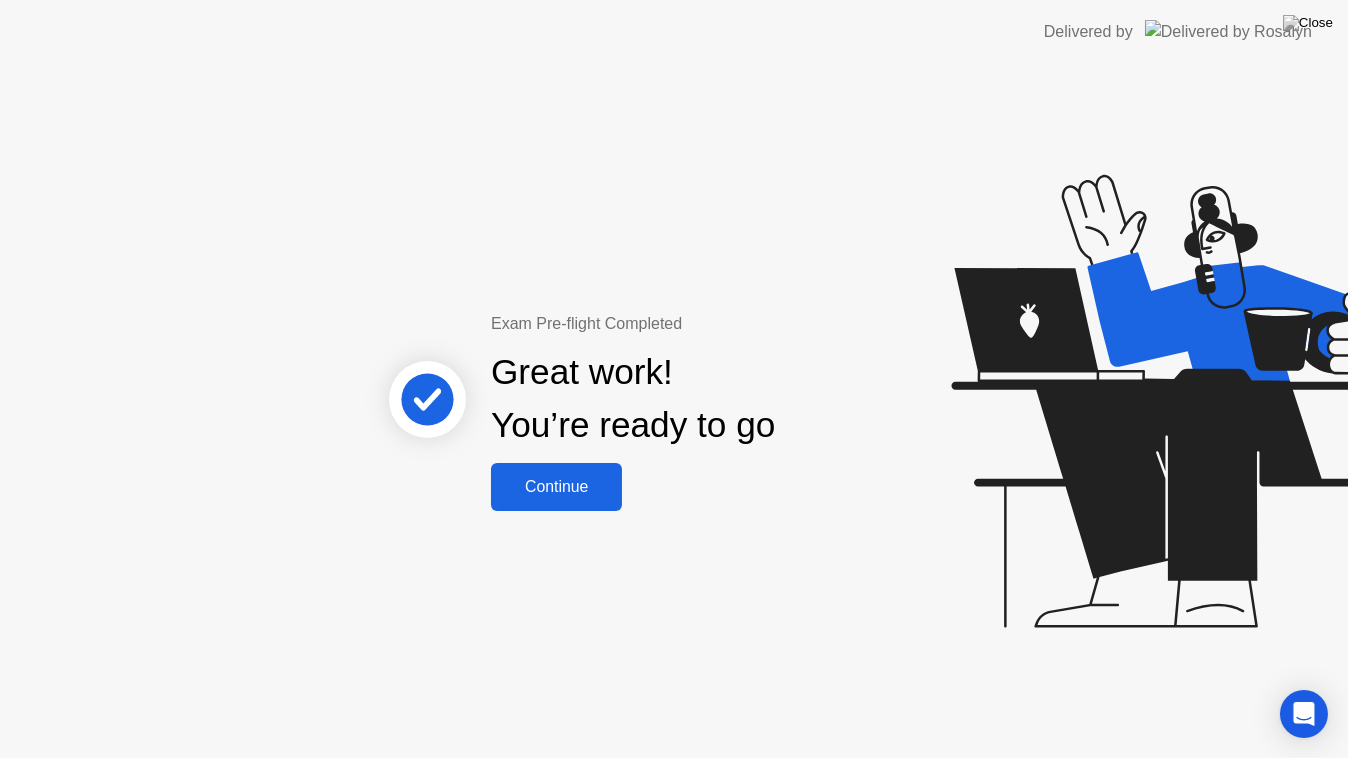 click on "Continue" 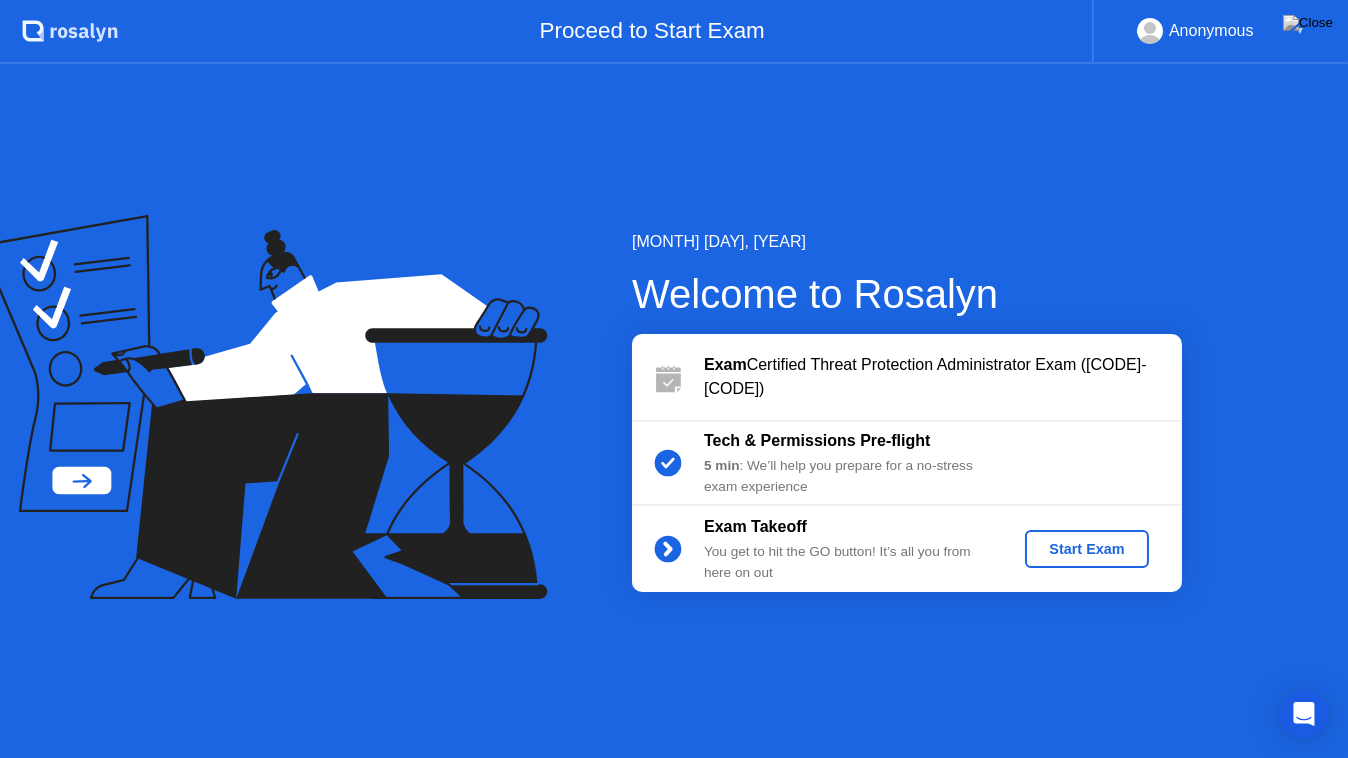 click on "Start Exam" 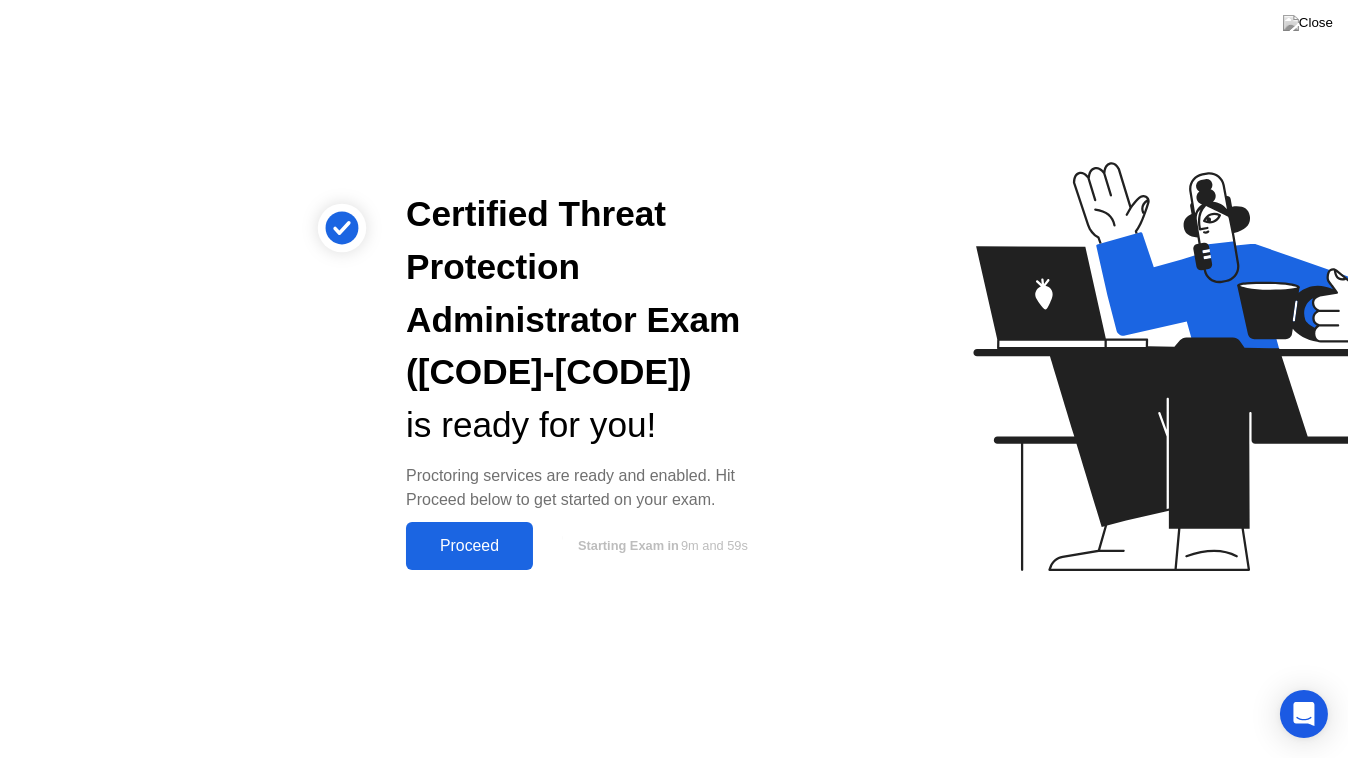 click on "Proceed" 